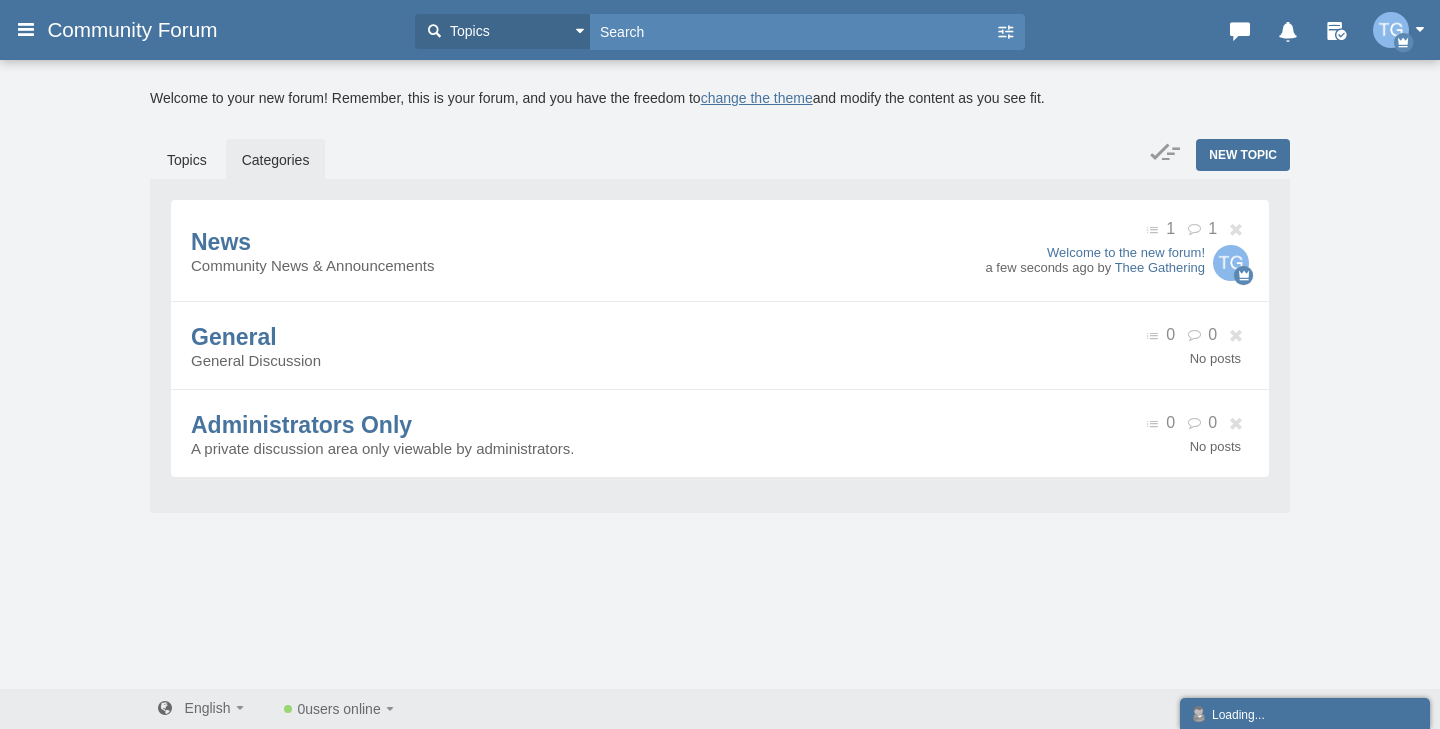 scroll, scrollTop: 0, scrollLeft: 0, axis: both 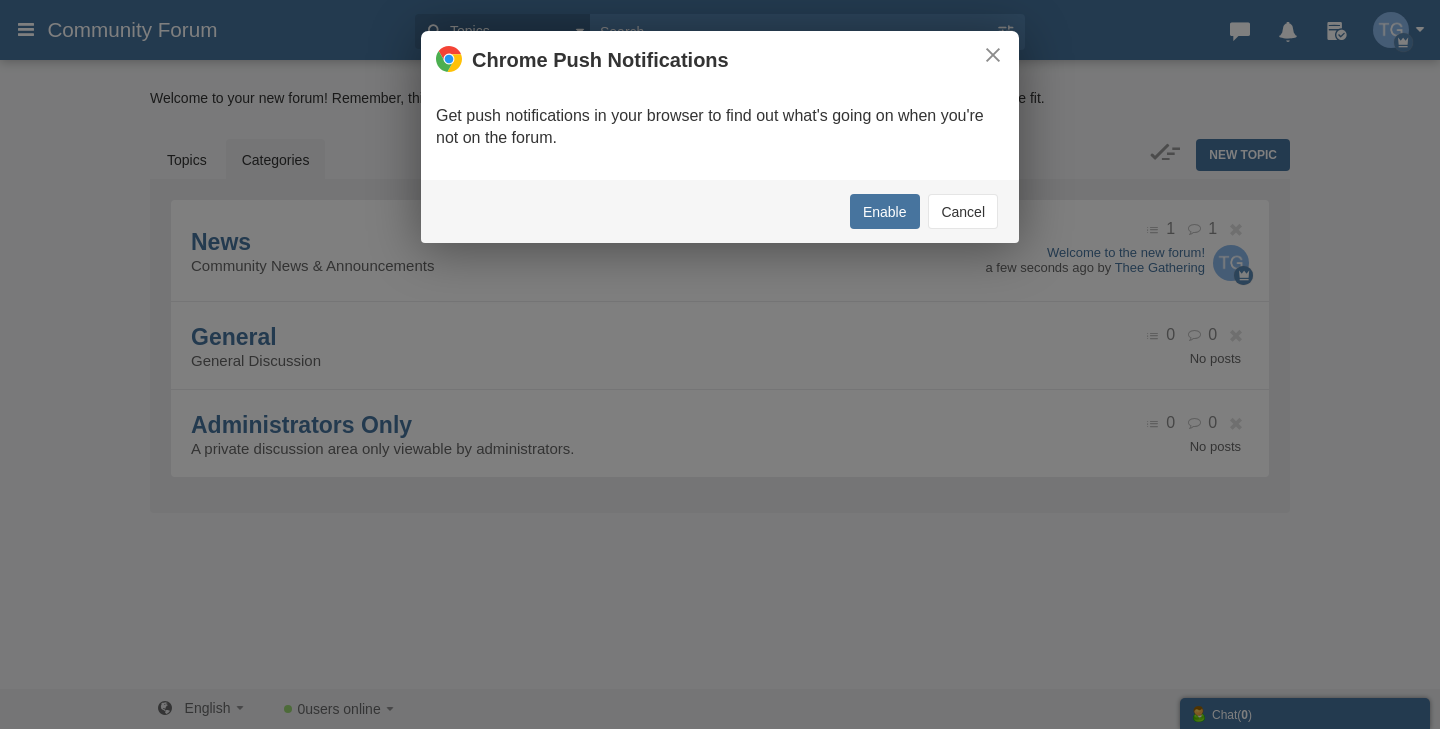 click on "Cancel" at bounding box center (963, 211) 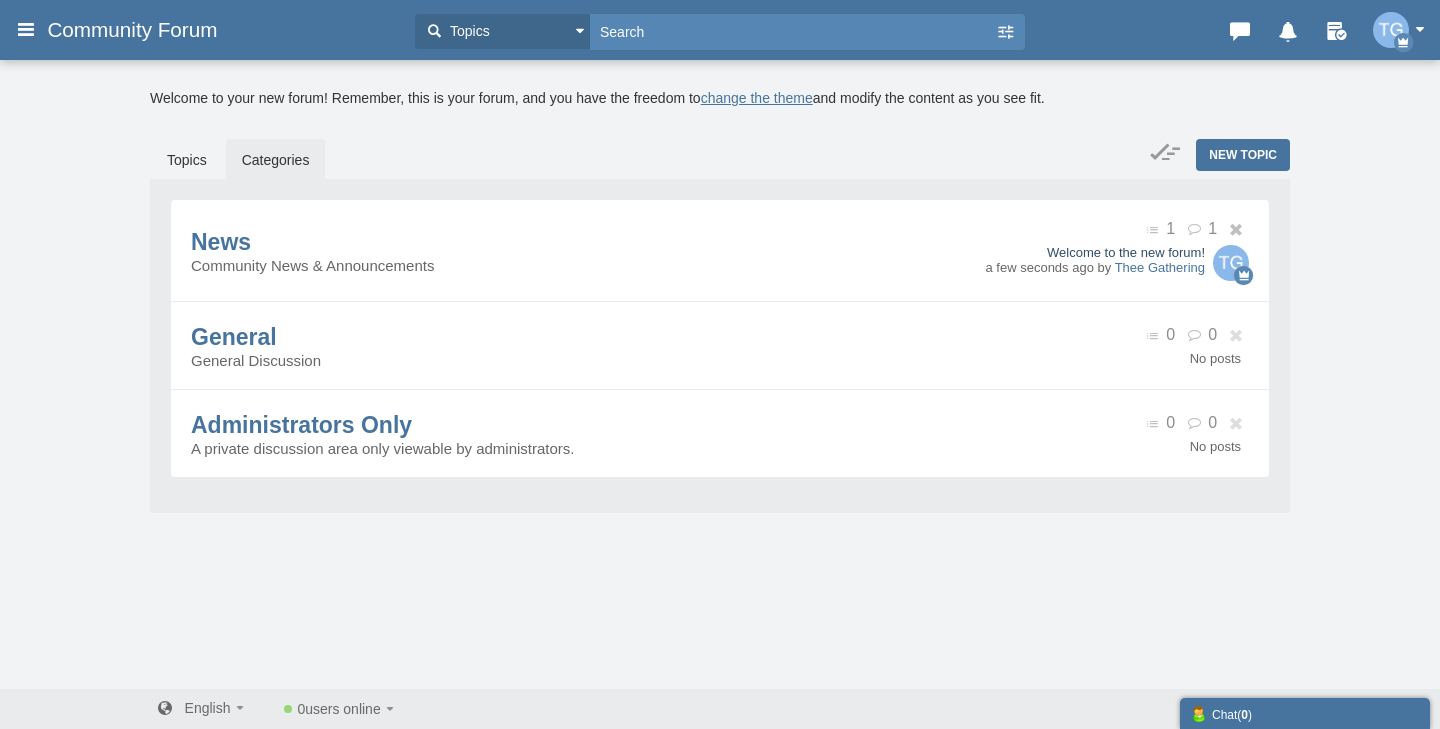 click on "Welcome to the new forum!" at bounding box center (1096, 252) 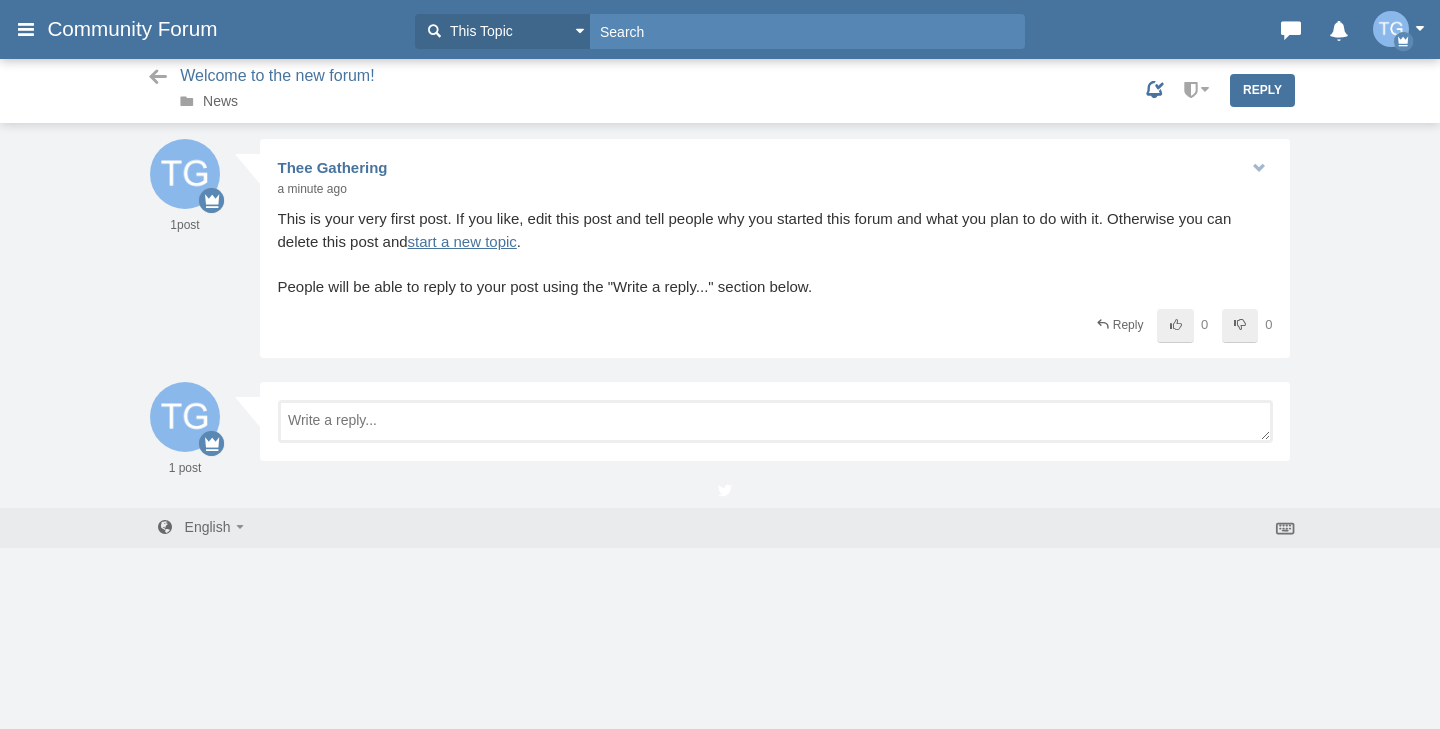 scroll, scrollTop: 0, scrollLeft: 0, axis: both 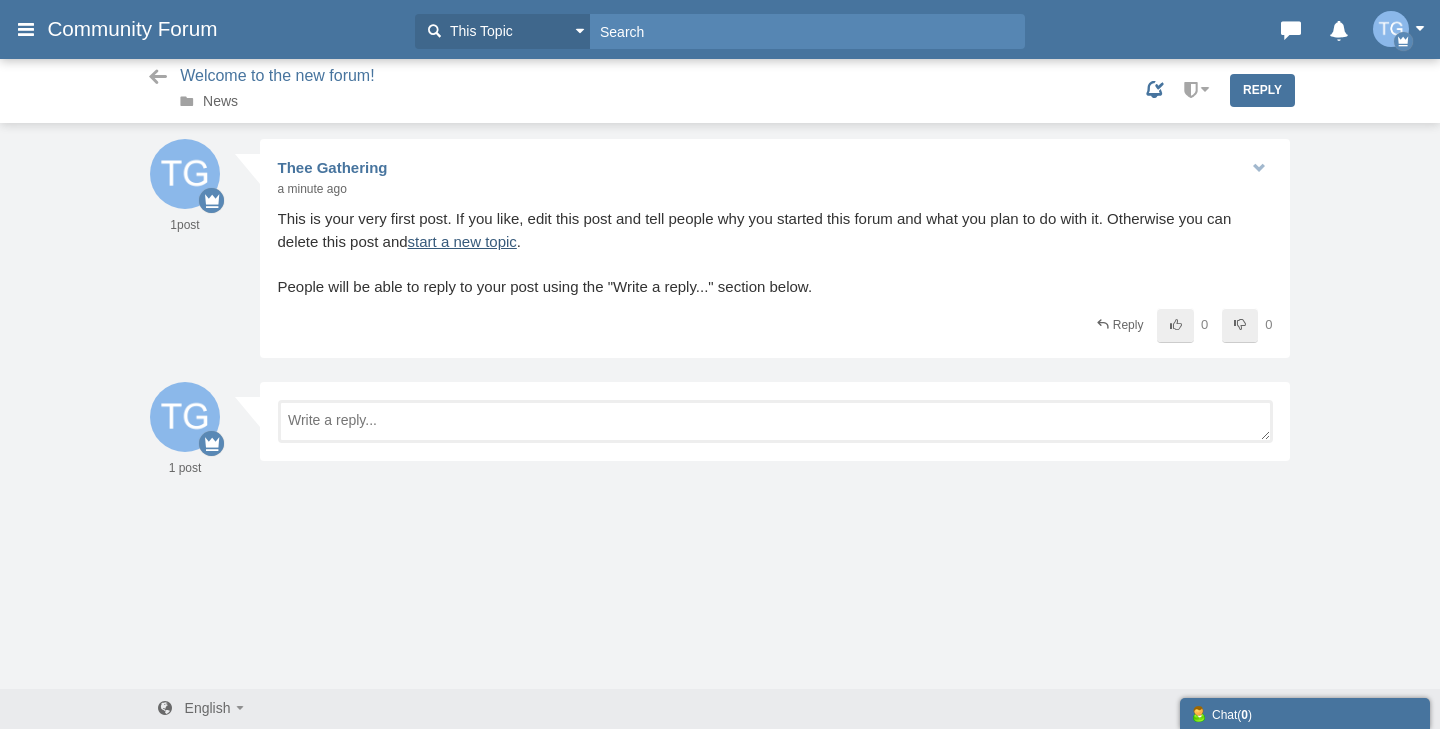 click on "start a new topic" at bounding box center [462, 241] 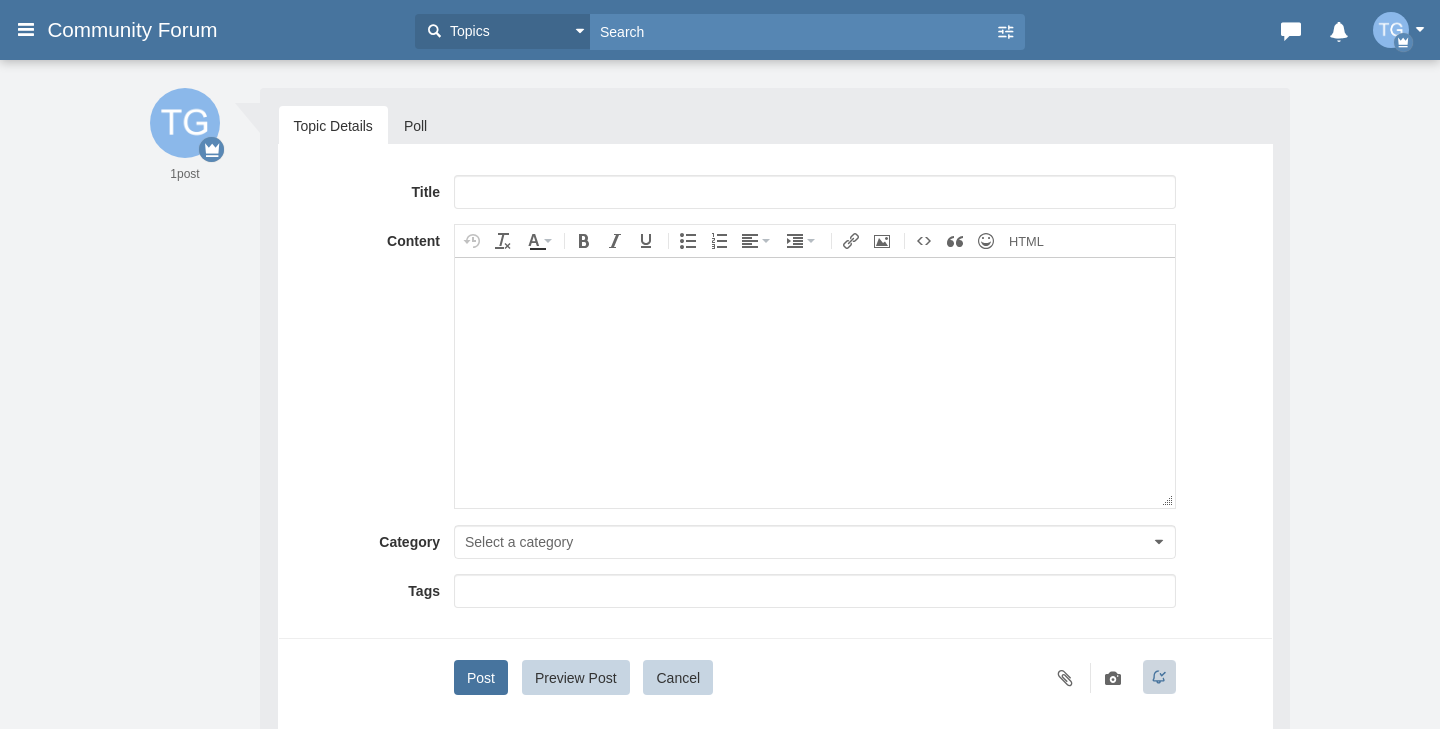 scroll, scrollTop: 0, scrollLeft: 0, axis: both 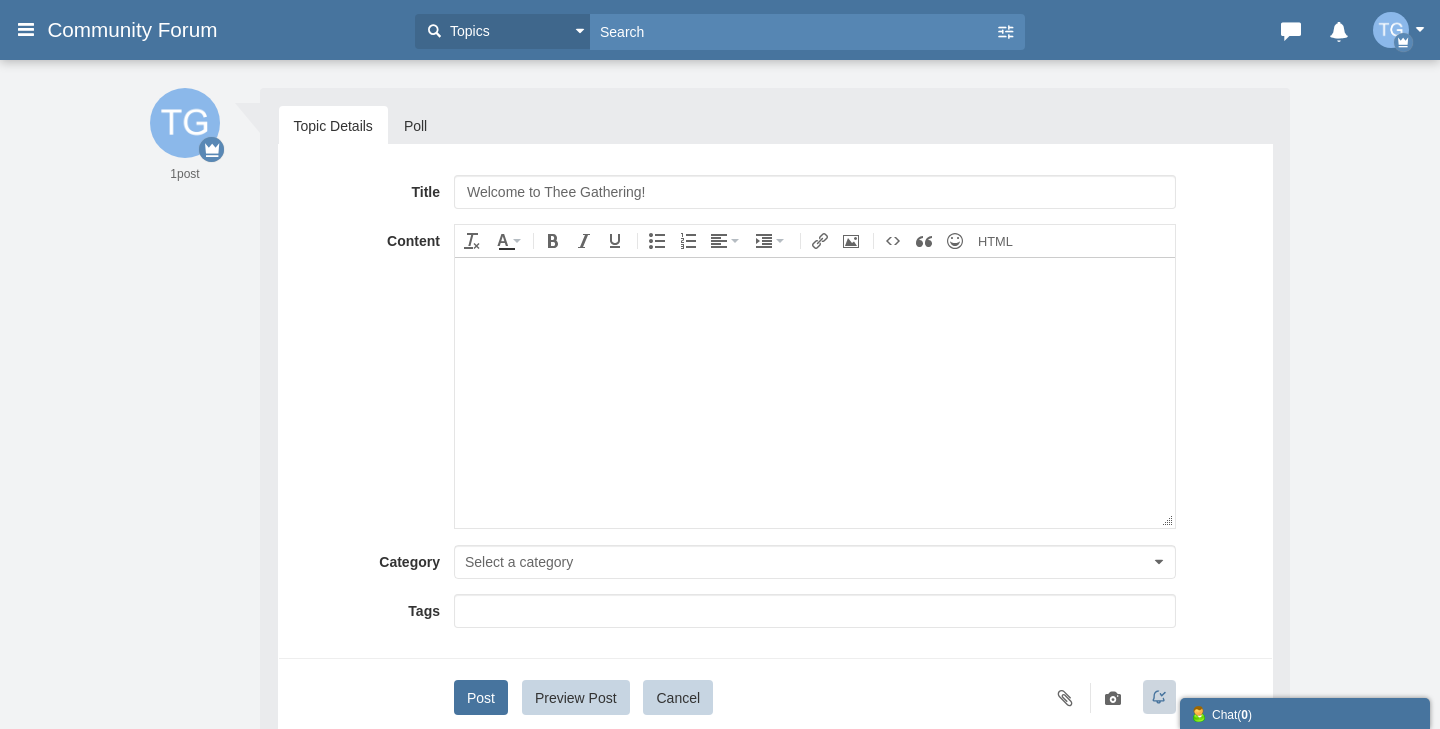 type on "Welcome to Thee Gathering!" 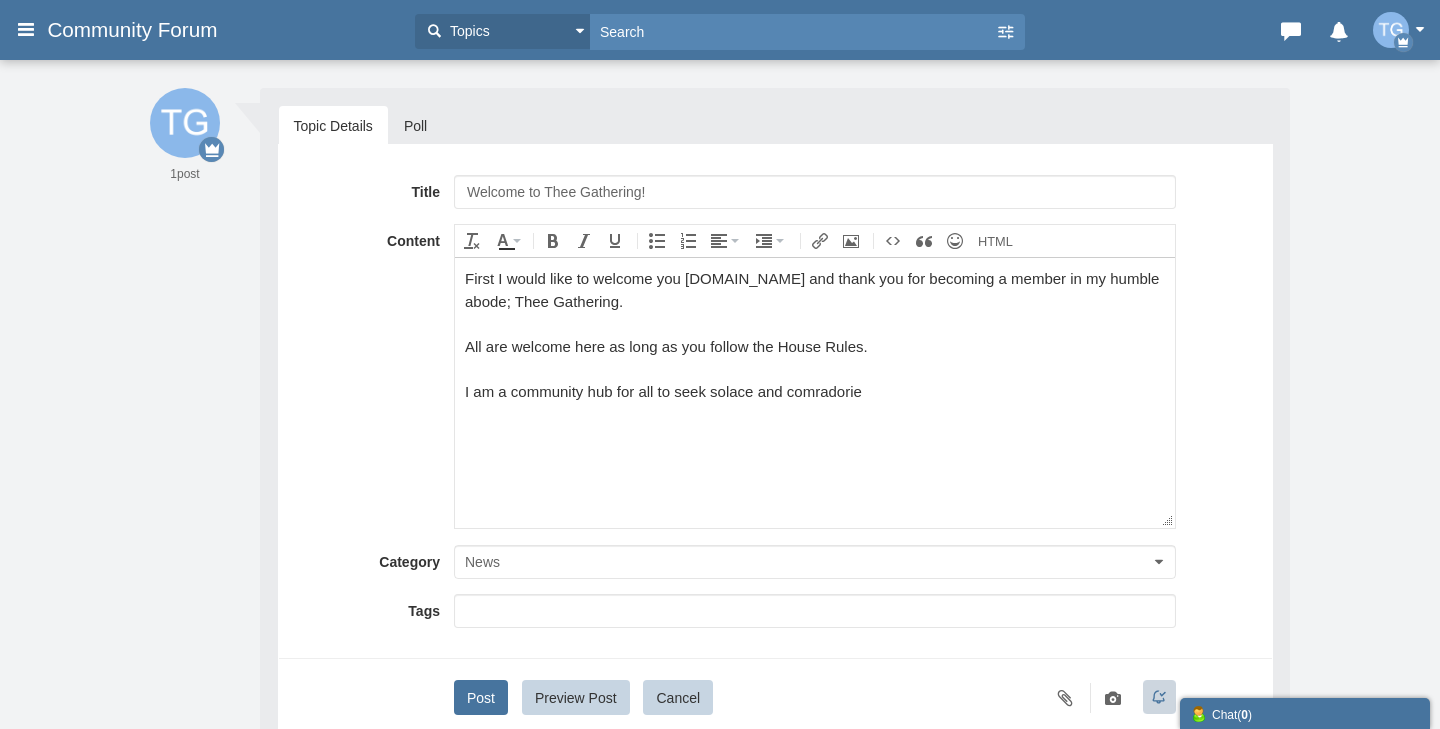 click on "I am a community hub for all to seek solace and comradorie" at bounding box center (814, 391) 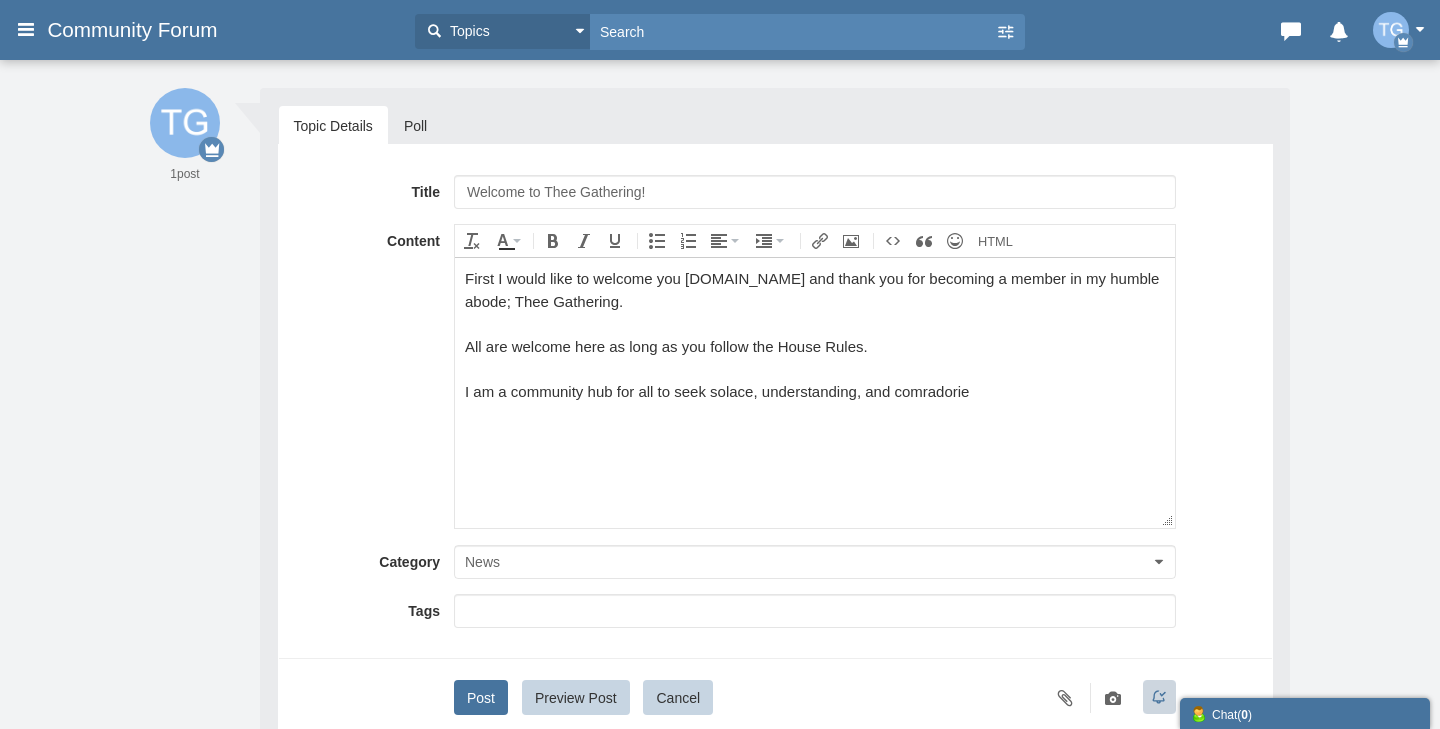 click on "First I would like to welcome you DopeWitchKira.com and thank you for becoming a member in my humble abode; Thee Gathering.  All are welcome here as long as you follow the House Rules. I am a community hub for all to seek solace, understanding, and comradorie" at bounding box center [814, 392] 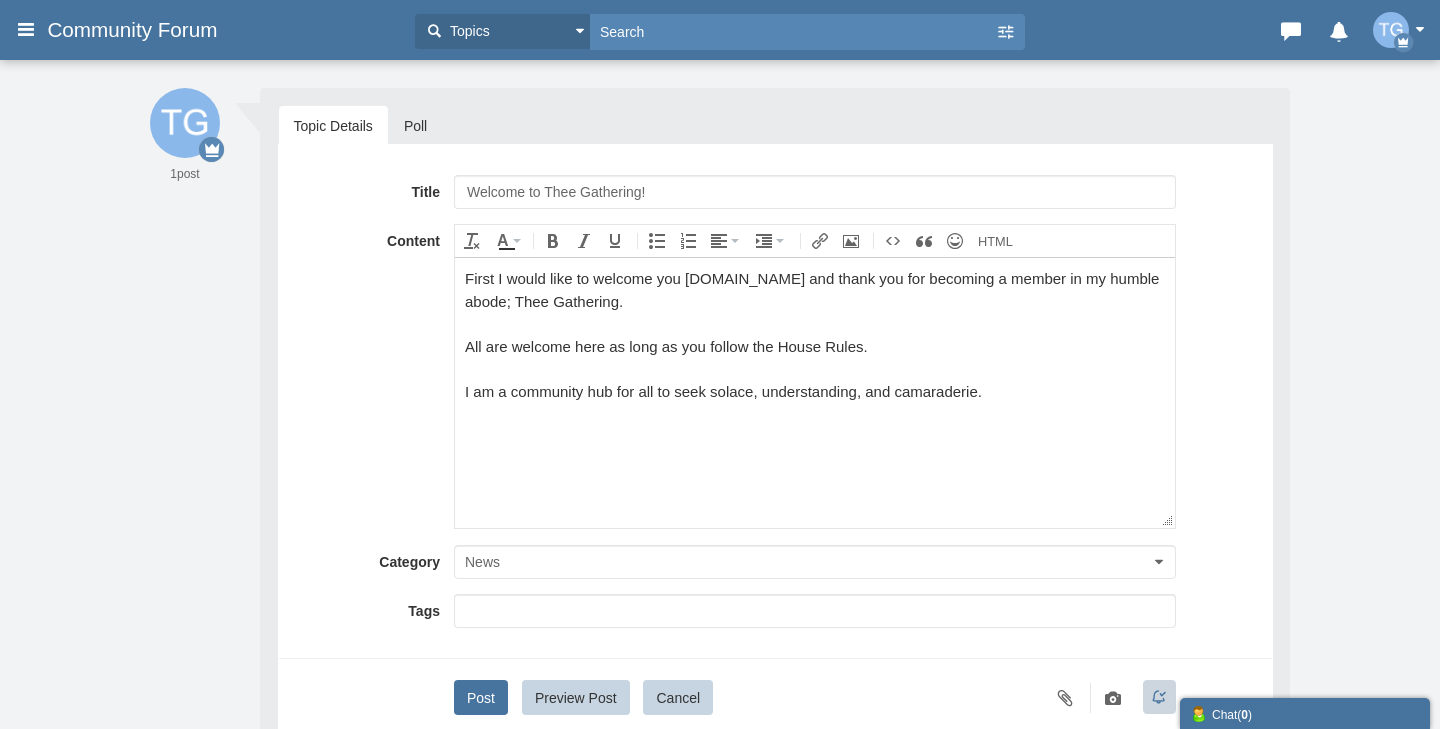 click on "I am a community hub for all to seek solace, understanding, and camaraderie." at bounding box center (814, 391) 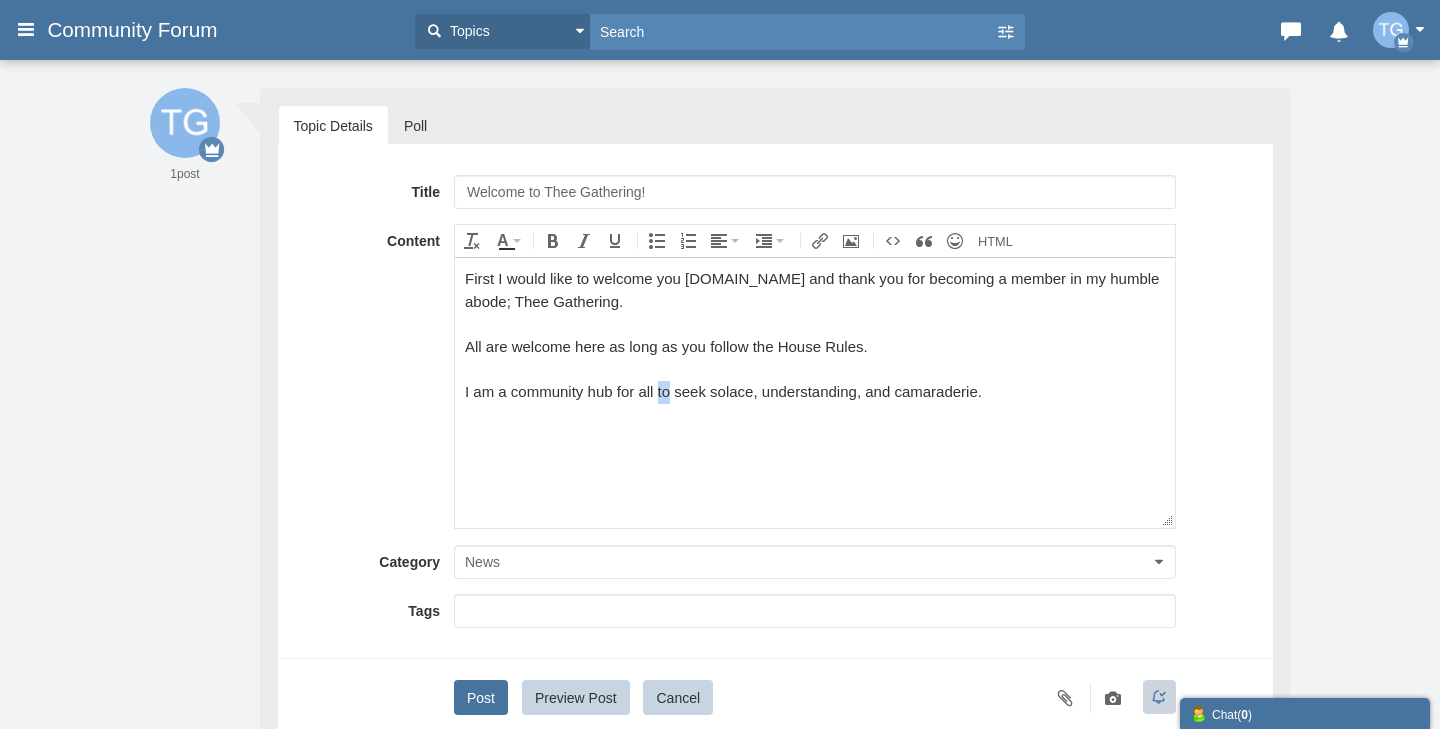 click on "I am a community hub for all to seek solace, understanding, and camaraderie." at bounding box center [814, 391] 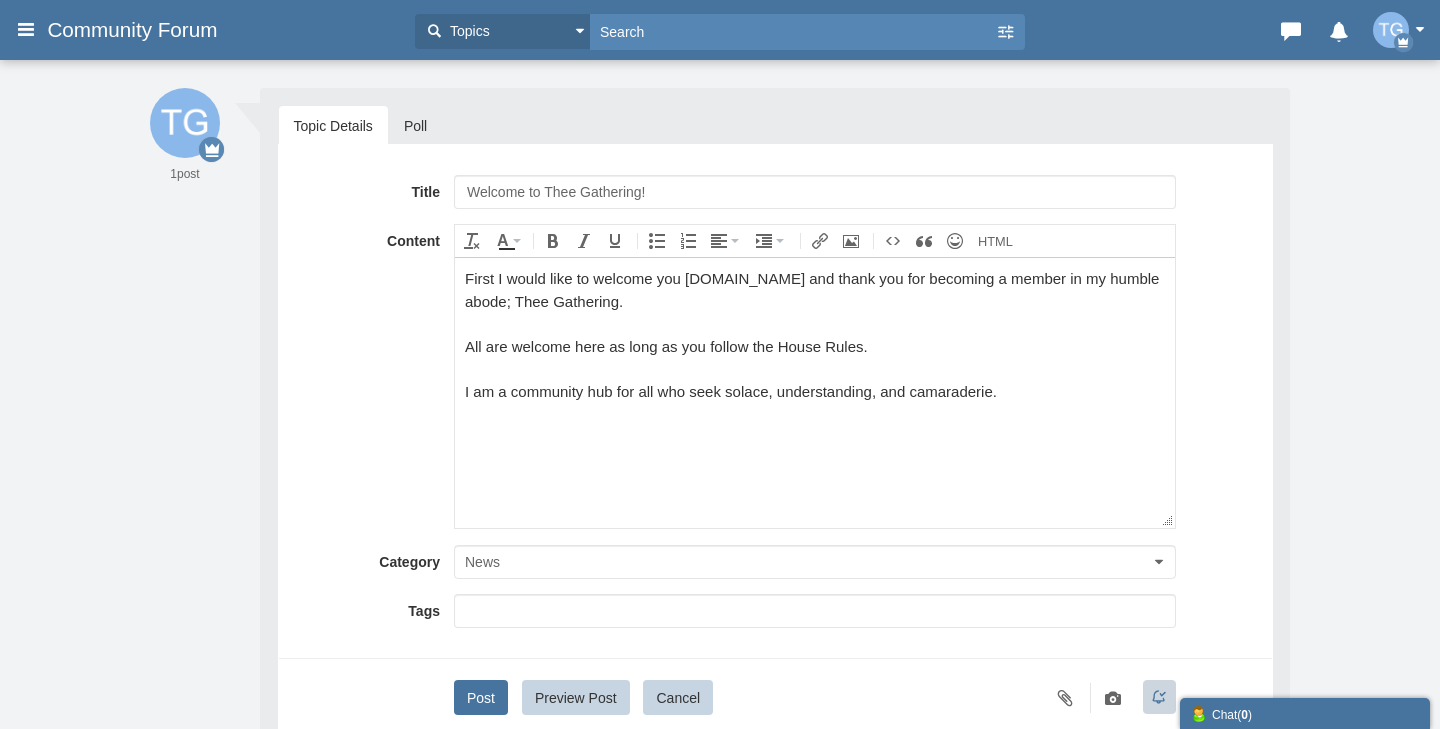 click on "I am a community hub for all who seek solace, understanding, and camaraderie." at bounding box center (814, 391) 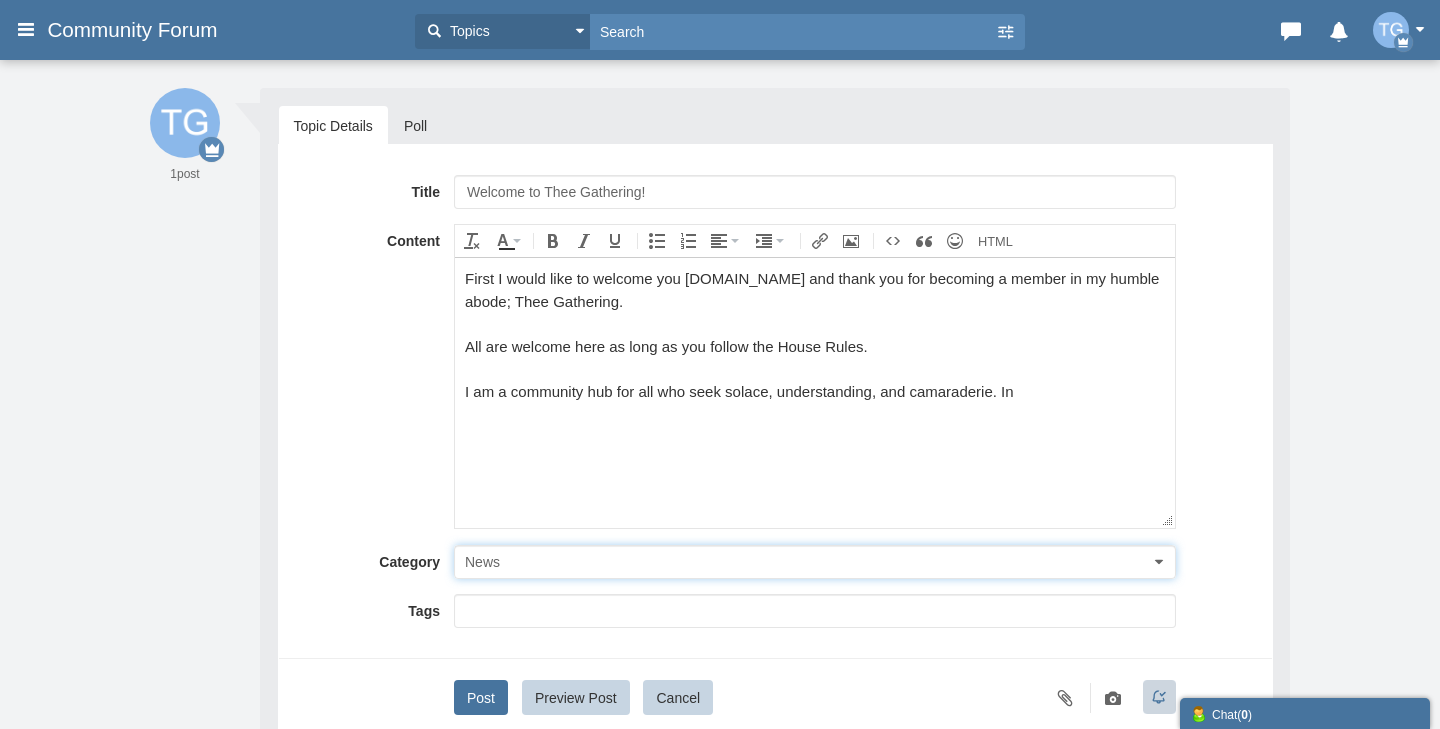 click on "News" at bounding box center (815, 562) 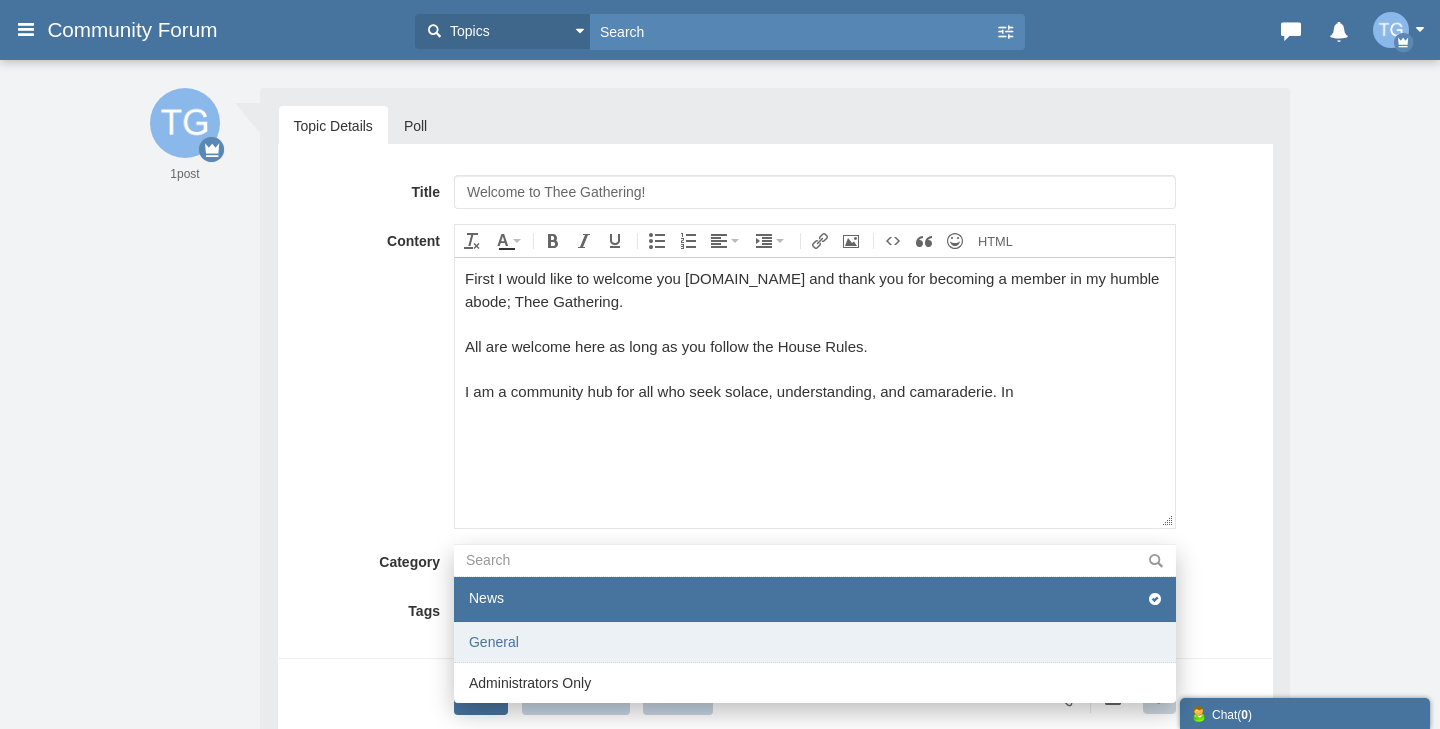 click on "General" at bounding box center [815, 642] 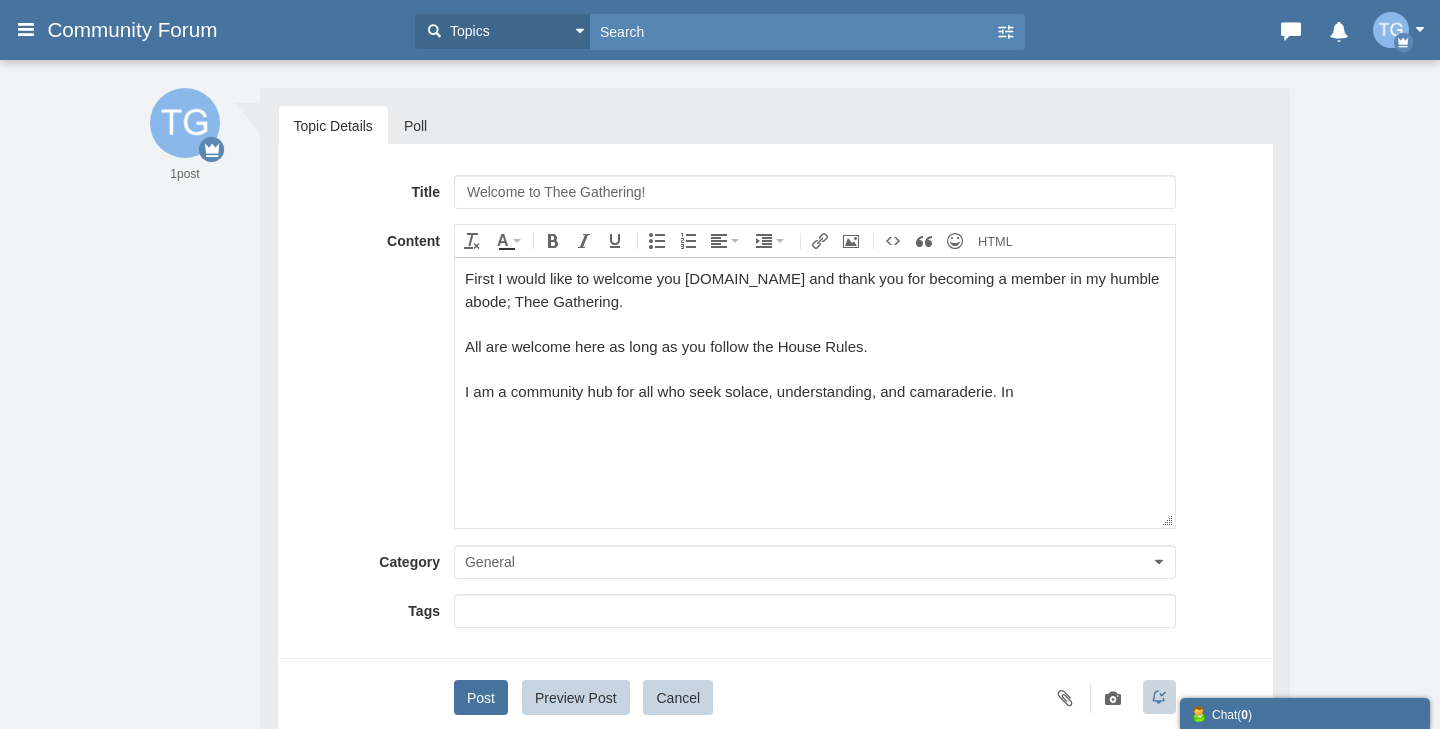 click on "I am a community hub for all who seek solace, understanding, and camaraderie. In" at bounding box center (814, 391) 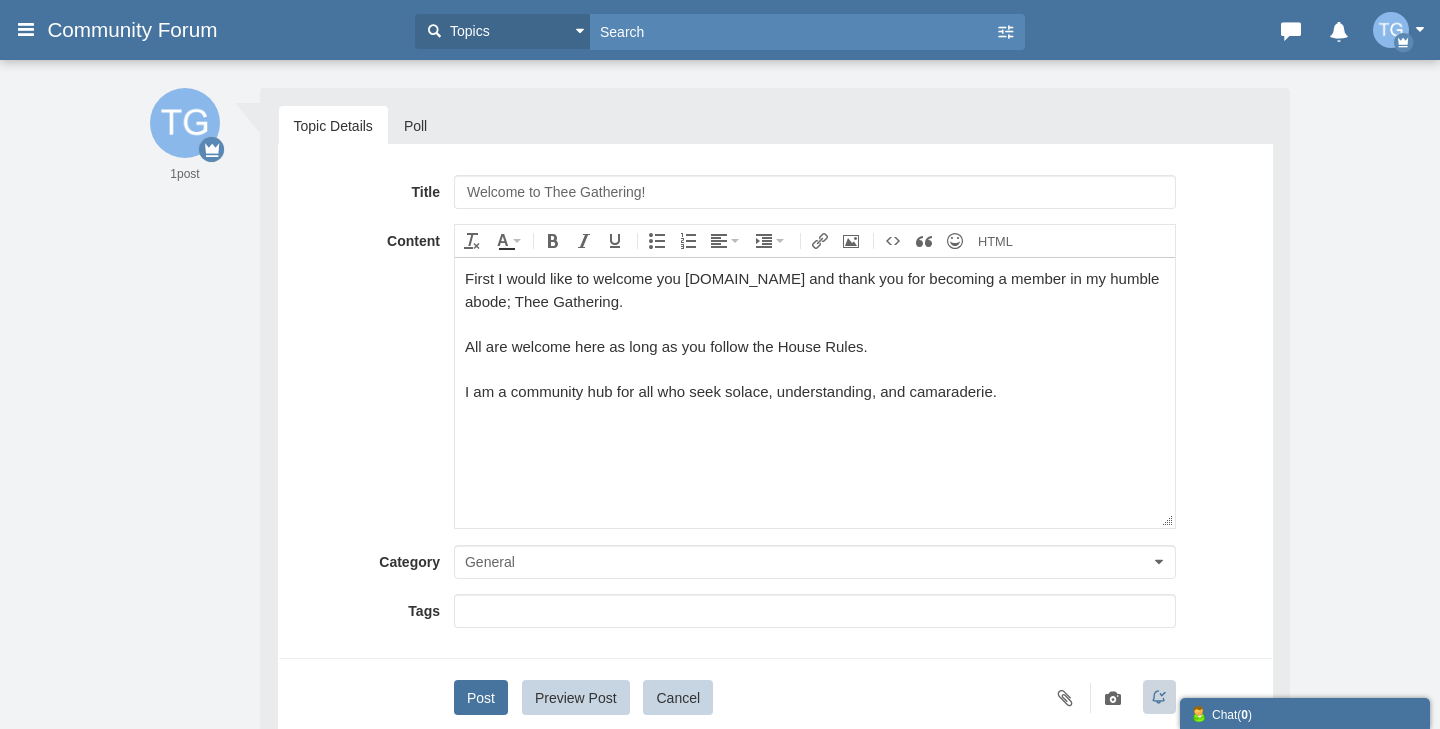 drag, startPoint x: 1012, startPoint y: 401, endPoint x: 450, endPoint y: 389, distance: 562.1281 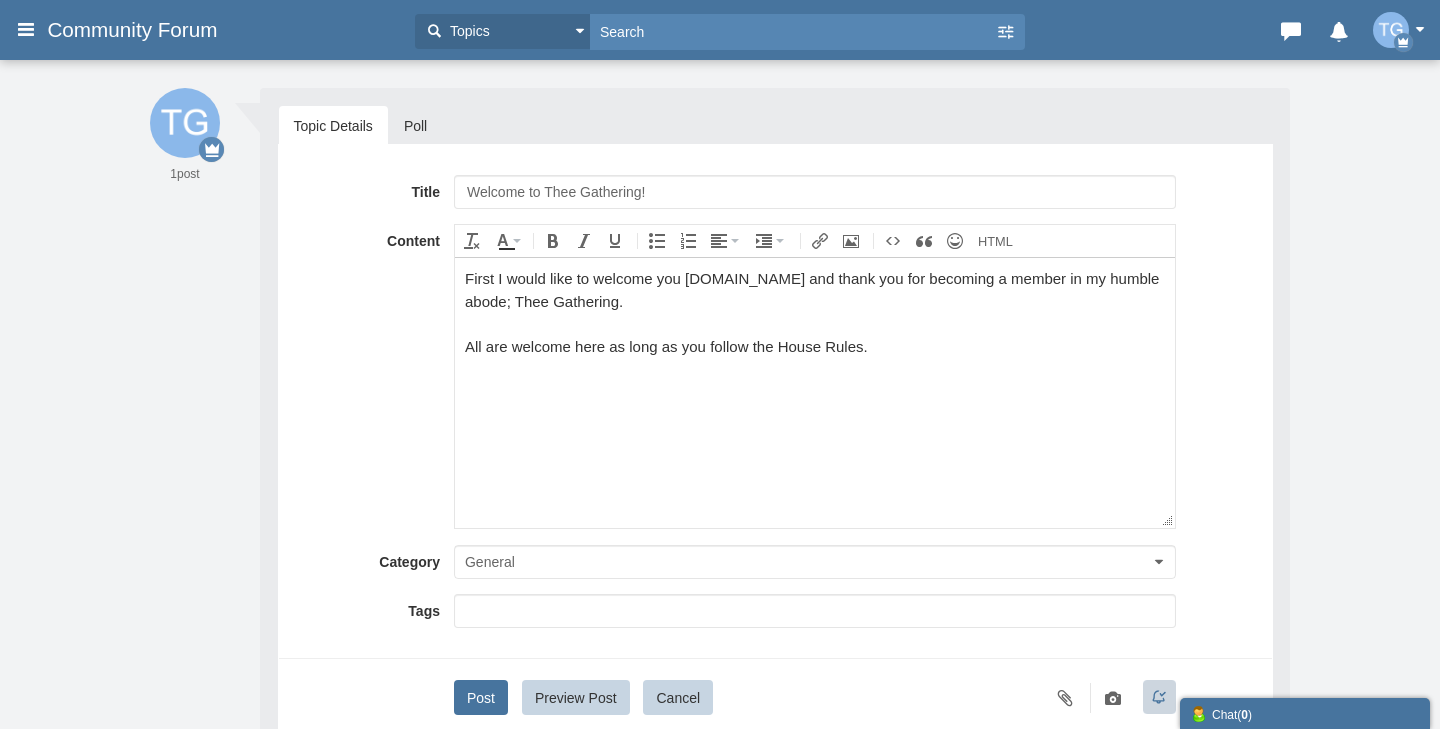 click on "First I would like to welcome you DopeWitchKira.com and thank you for becoming a member in my humble abode; Thee Gathering." at bounding box center (814, 289) 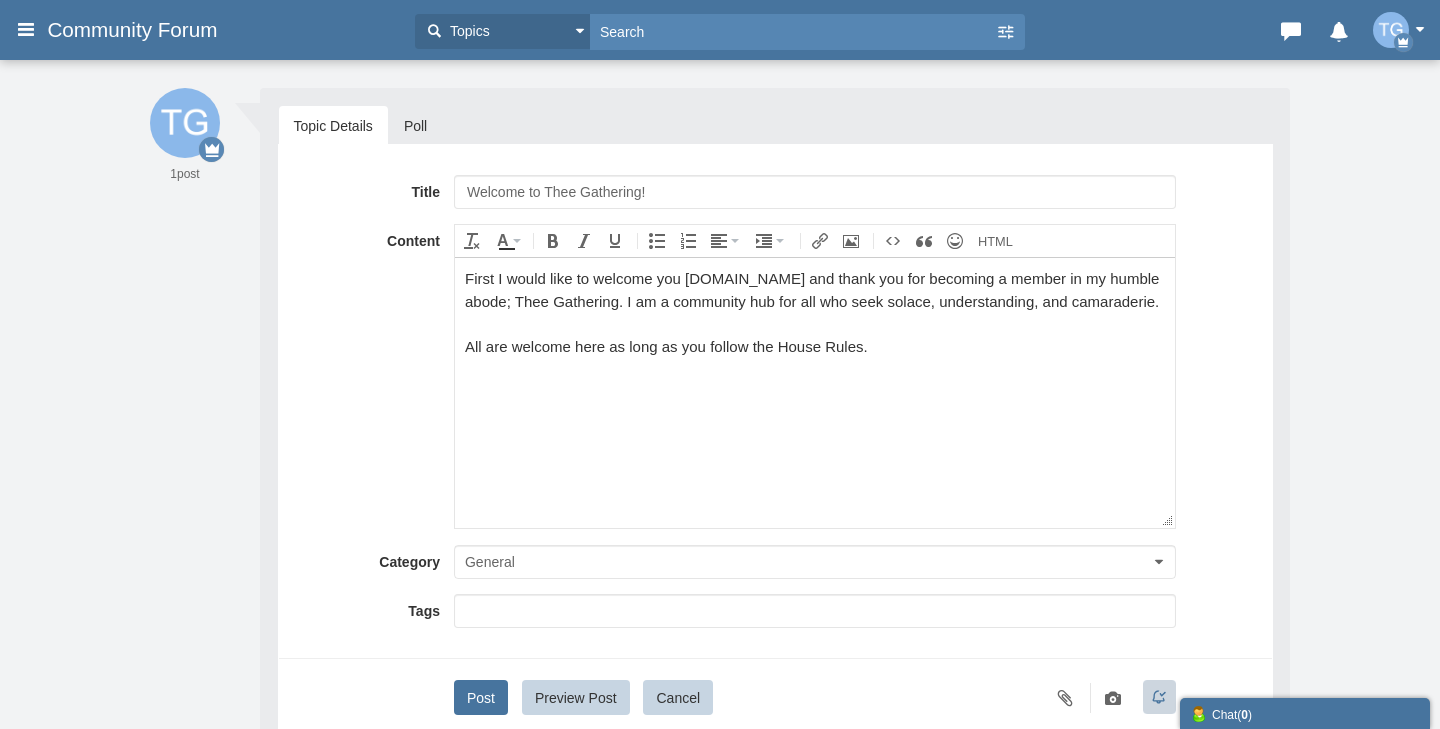 click on "First I would like to welcome you DopeWitchKira.com and thank you for becoming a member in my humble abode; Thee Gathering. I am a community hub for all who seek solace, understanding, and camaraderie.  All are welcome here as long as you follow the House Rules." at bounding box center [814, 392] 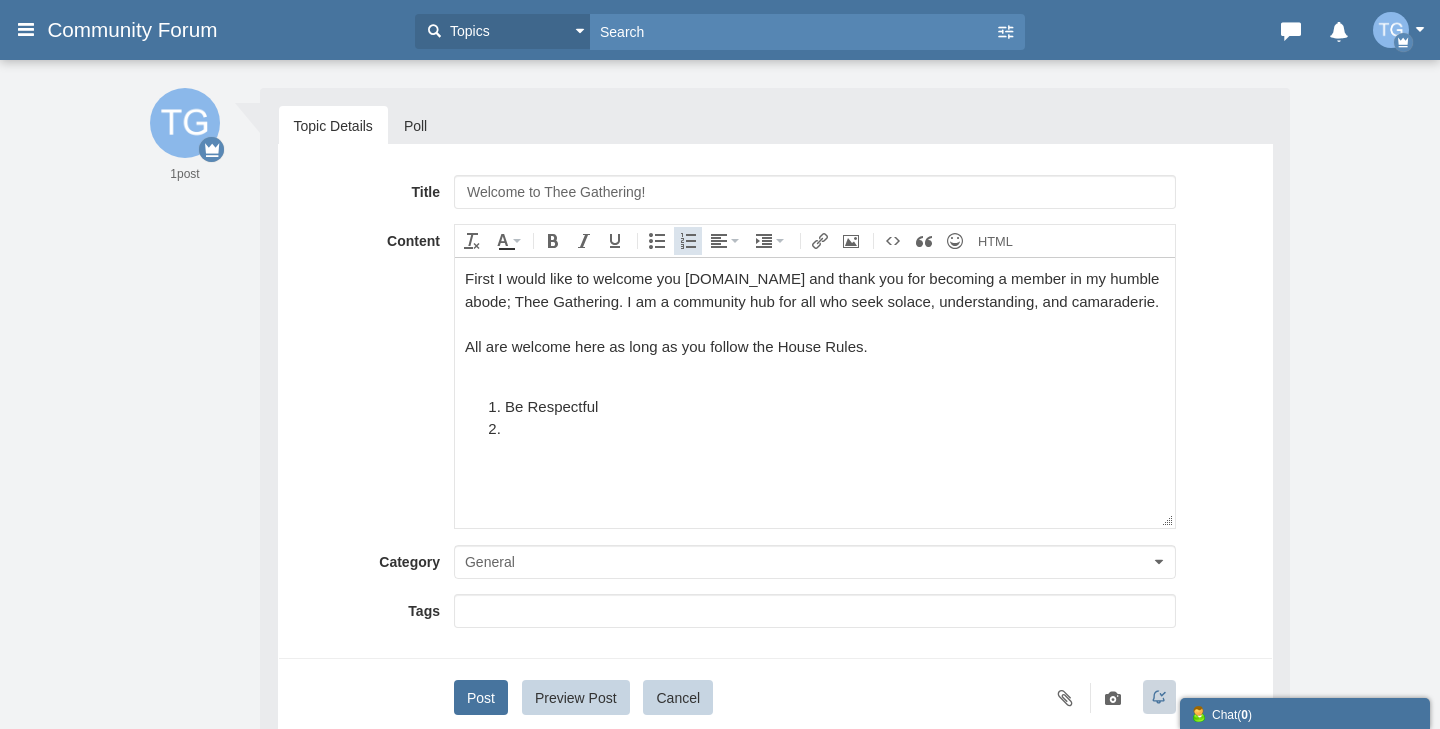 click on "Be Respectful" at bounding box center (834, 406) 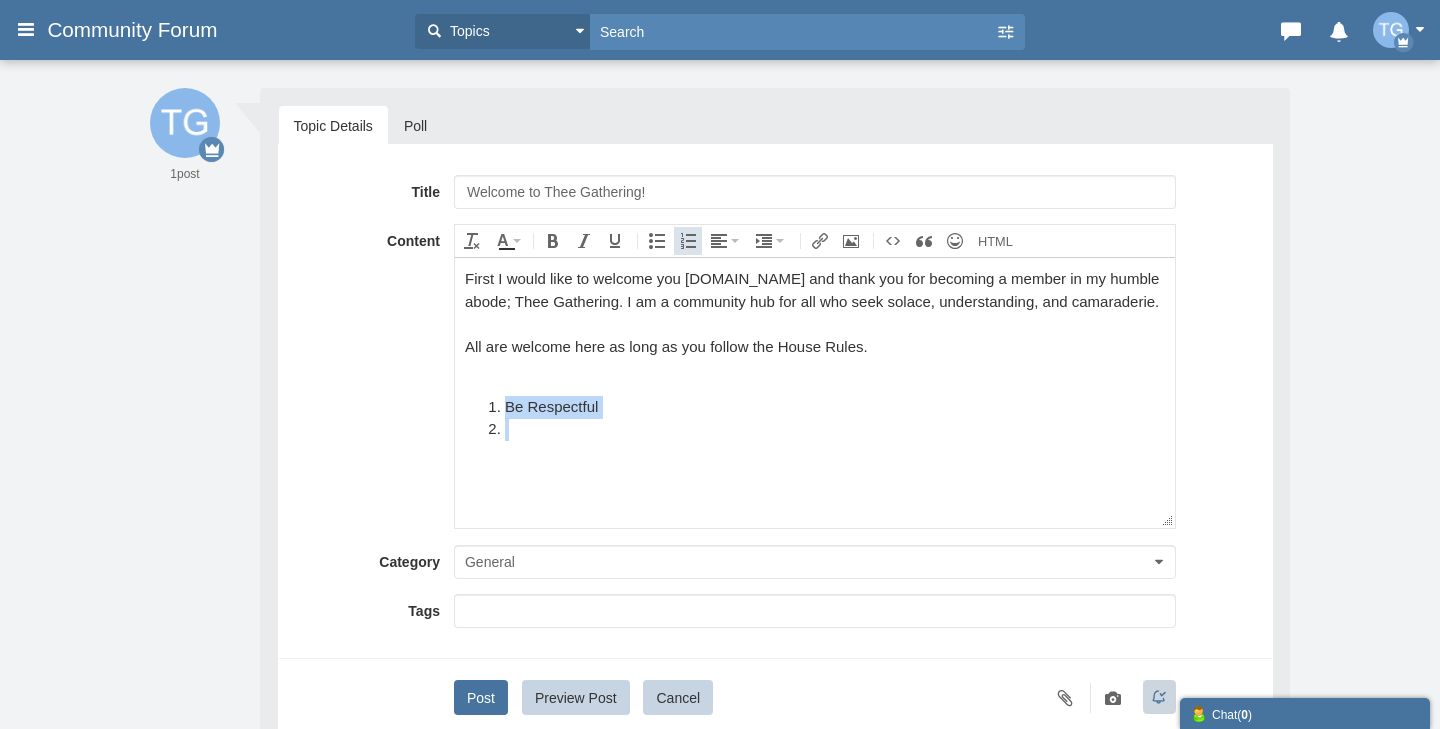 drag, startPoint x: 616, startPoint y: 436, endPoint x: 496, endPoint y: 435, distance: 120.004166 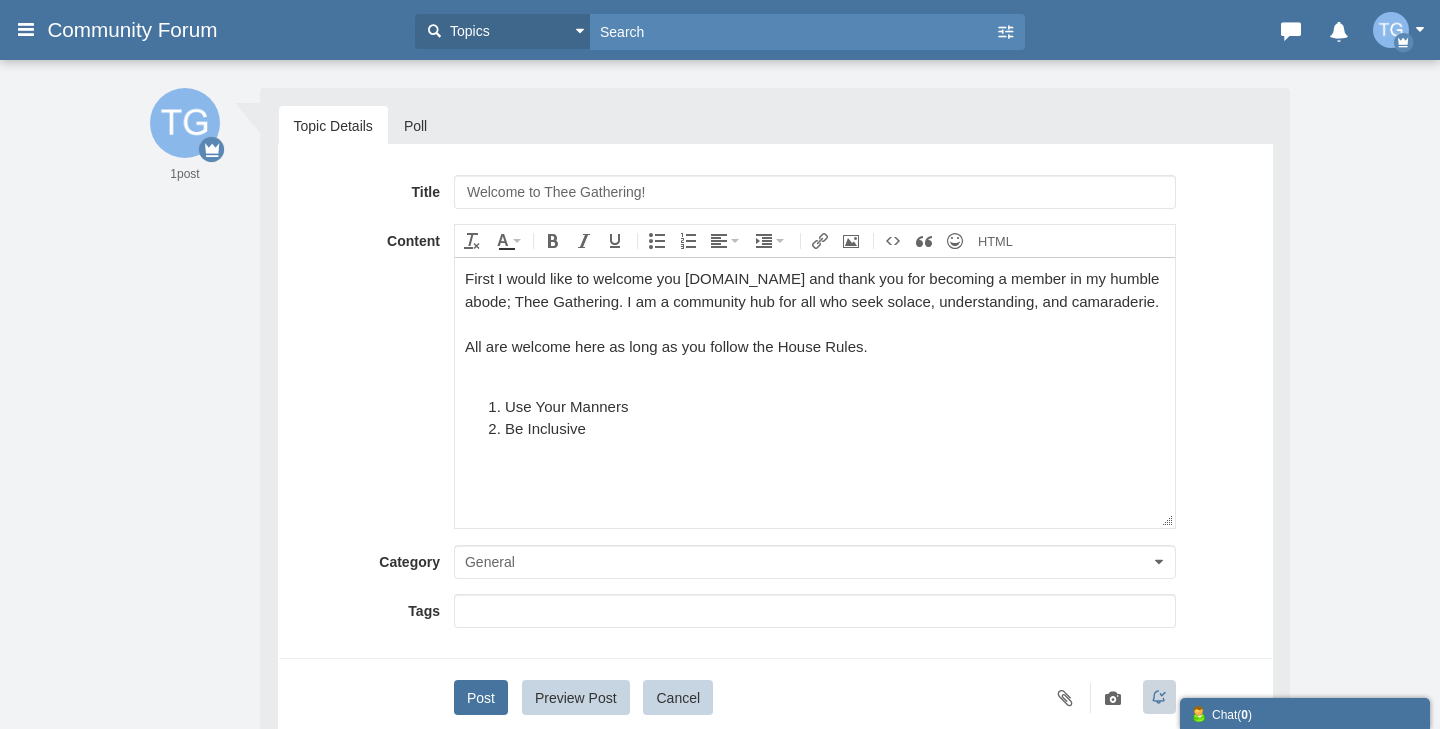 click on "All are welcome here as long as you follow the House Rules." at bounding box center (814, 346) 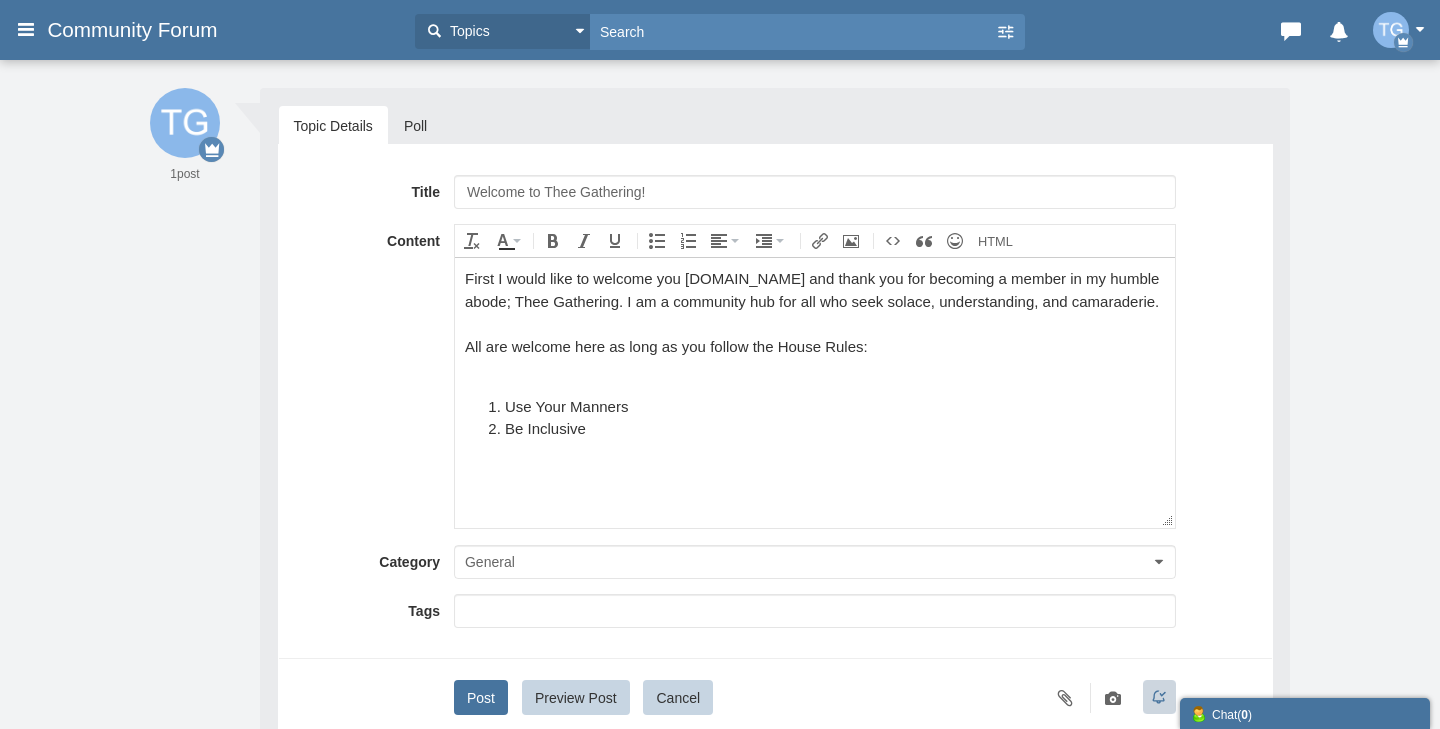 click at bounding box center [814, 368] 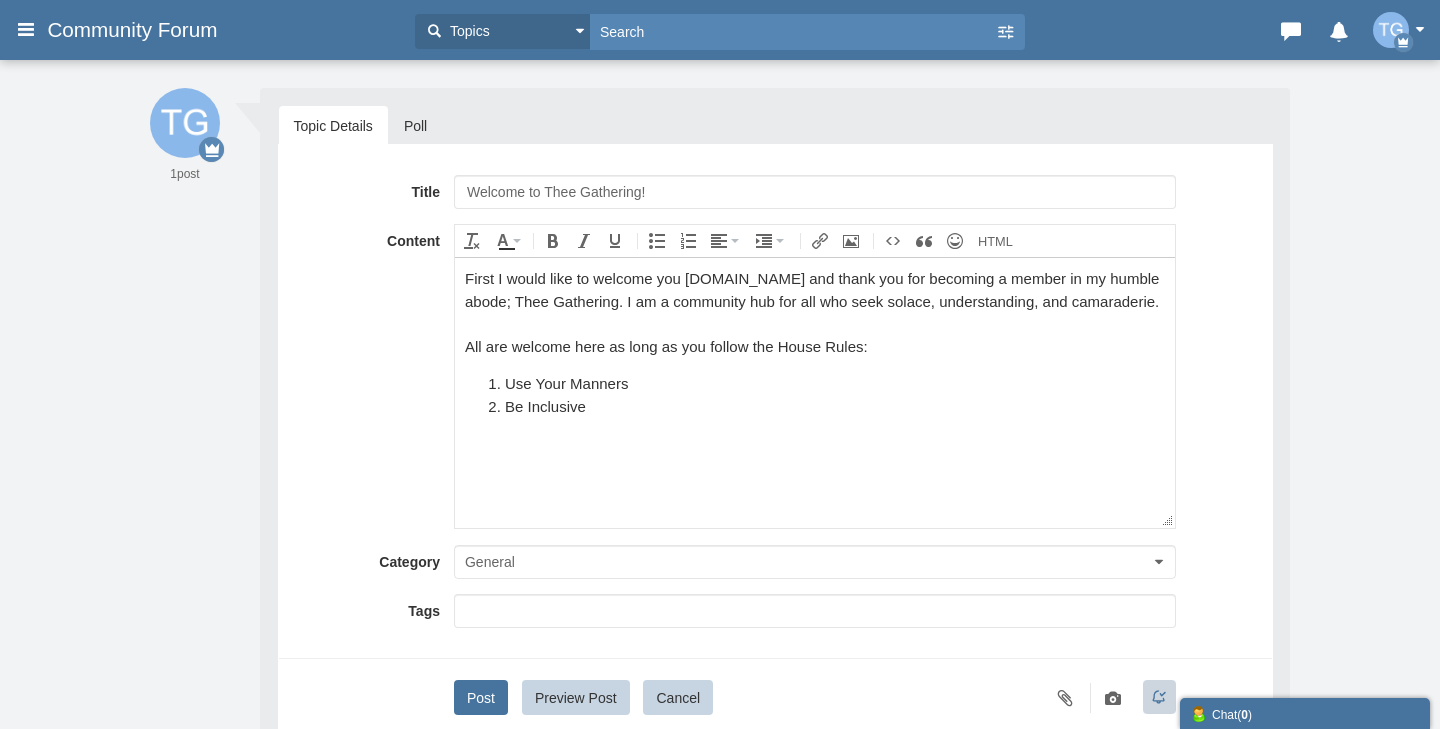 click on "First I would like to welcome you DopeWitchKira.com and thank you for becoming a member in my humble abode; Thee Gathering. I am a community hub for all who seek solace, understanding, and camaraderie.  All are welcome here as long as you follow the House Rules: Use Your Manners Be Inclusive" at bounding box center (814, 392) 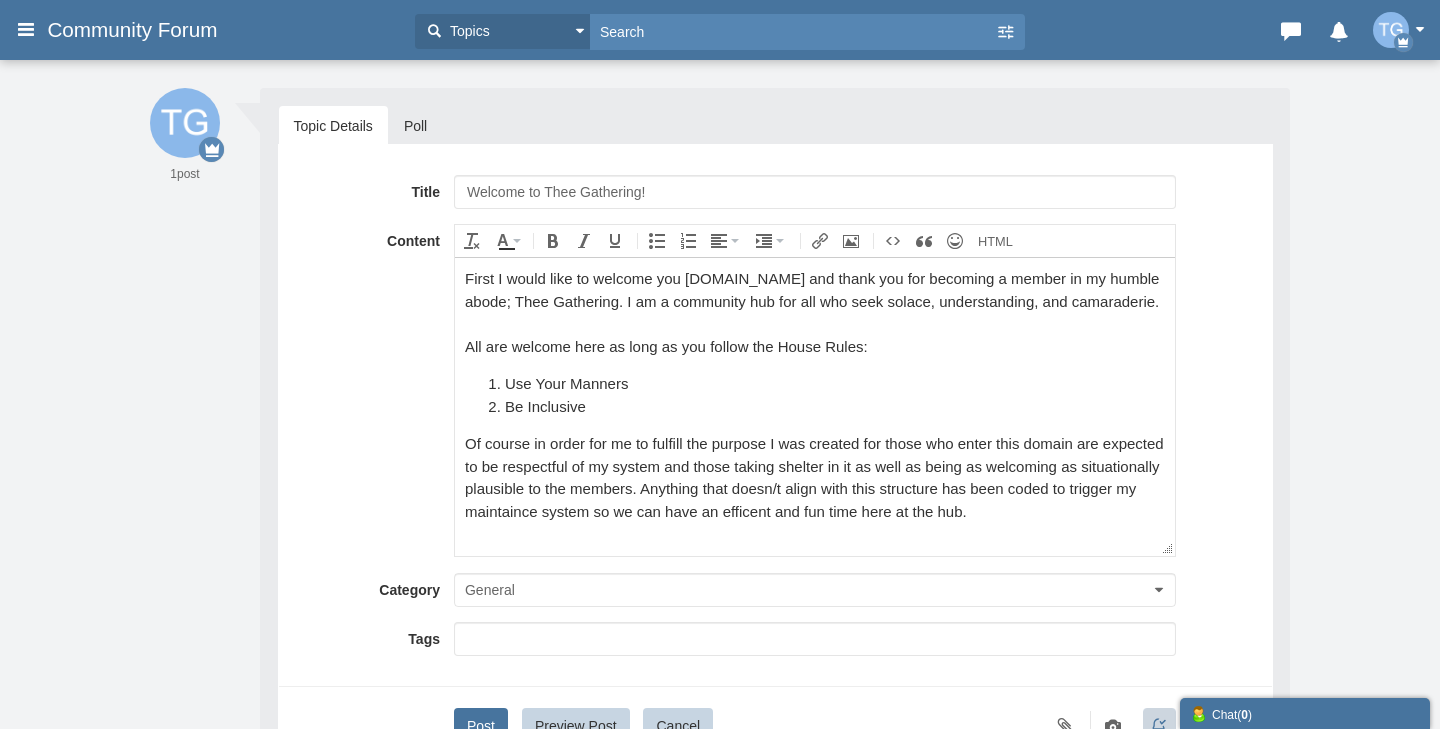 click on "Of course in order for me to fulfill the purpose I was created for those who enter this domain are expected to be respectful of my system and those taking shelter in it as well as being as welcoming as situationally plausible to the members. Anything that doesn/t align with this structure has been coded to trigger my maintaince system so we can have an efficent and fun time here at the hub." at bounding box center (814, 477) 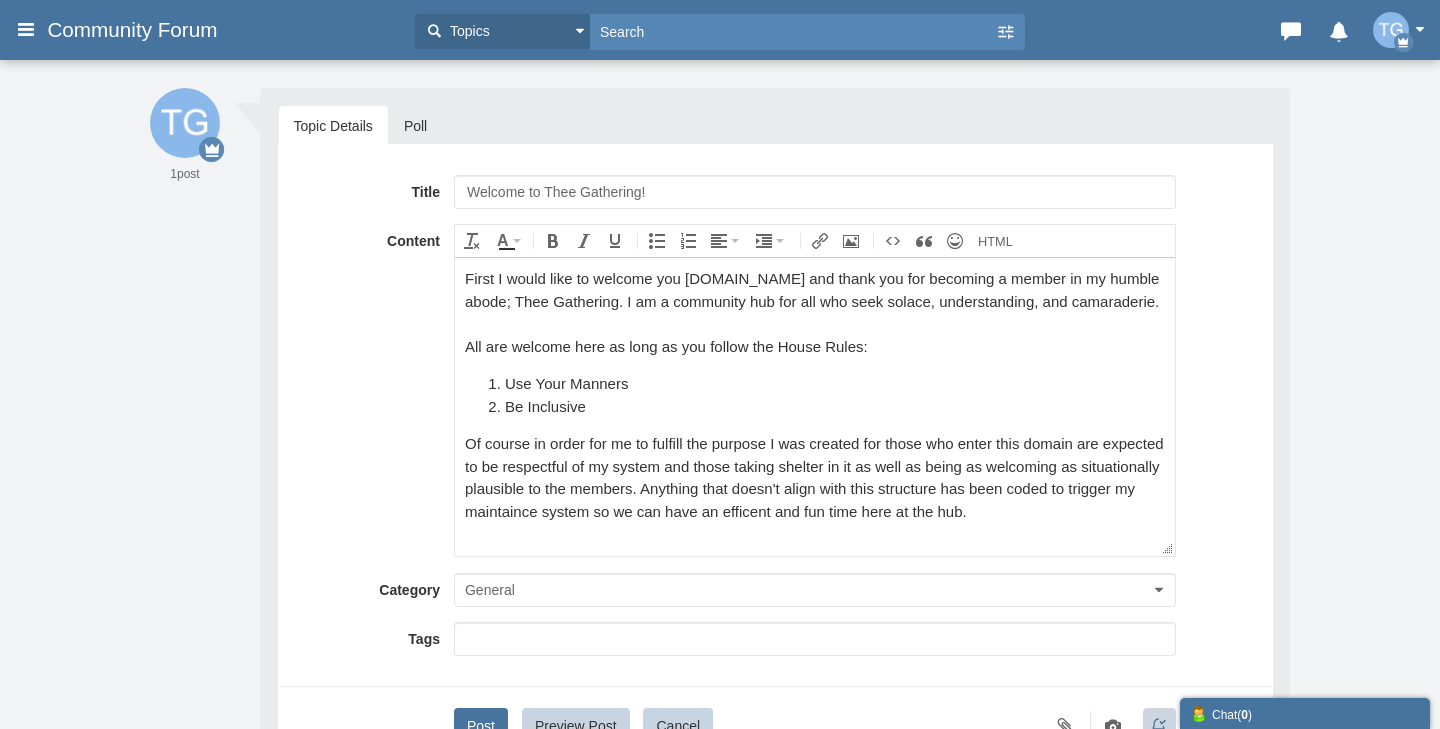click on "Of course in order for me to fulfill the purpose I was created for those who enter this domain are expected to be respectful of my system and those taking shelter in it as well as being as welcoming as situationally plausible to the members. Anything that doesn't align with this structure has been coded to trigger my maintaince system so we can have an efficent and fun time here at the hub." at bounding box center (814, 477) 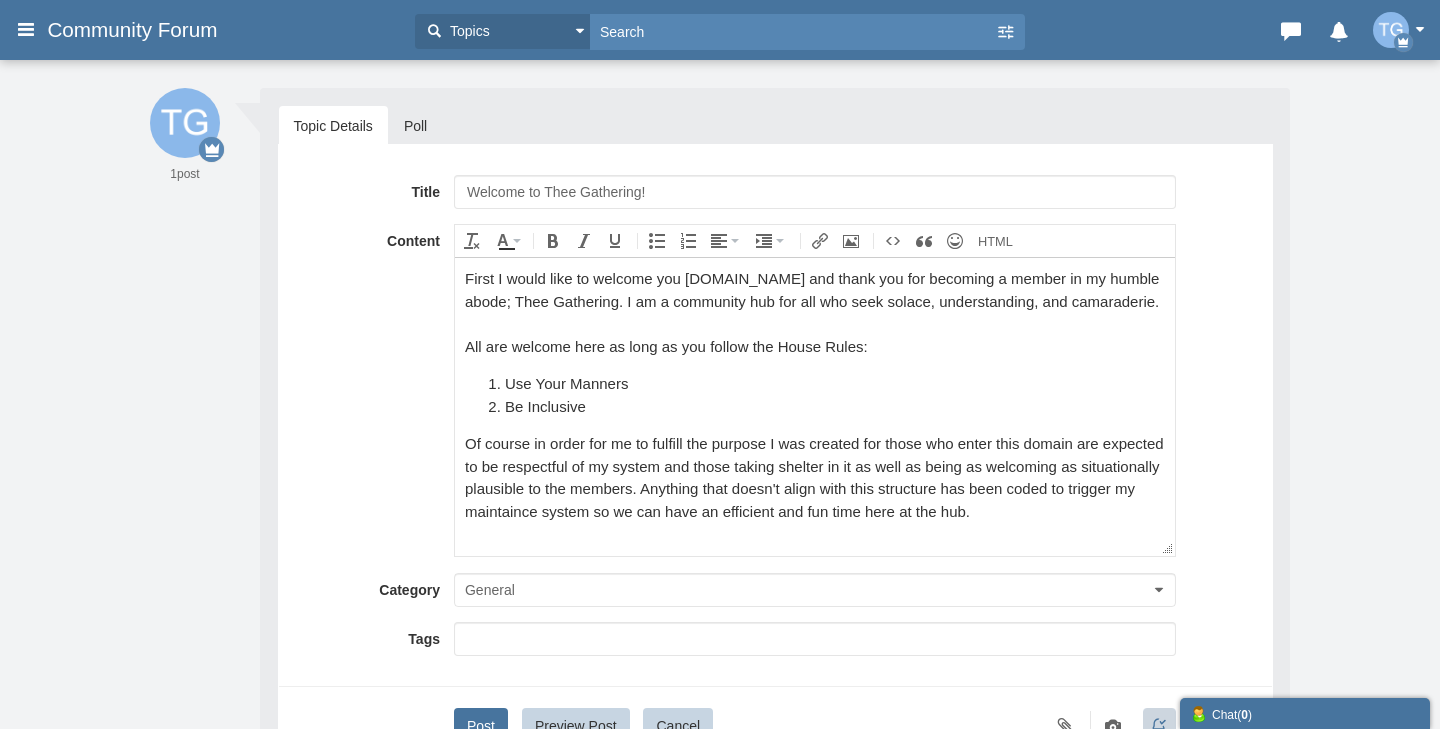 click on "Of course in order for me to fulfill the purpose I was created for those who enter this domain are expected to be respectful of my system and those taking shelter in it as well as being as welcoming as situationally plausible to the members. Anything that doesn't align with this structure has been coded to trigger my maintaince system so we can have an efficient and fun time here at the hub." at bounding box center [814, 477] 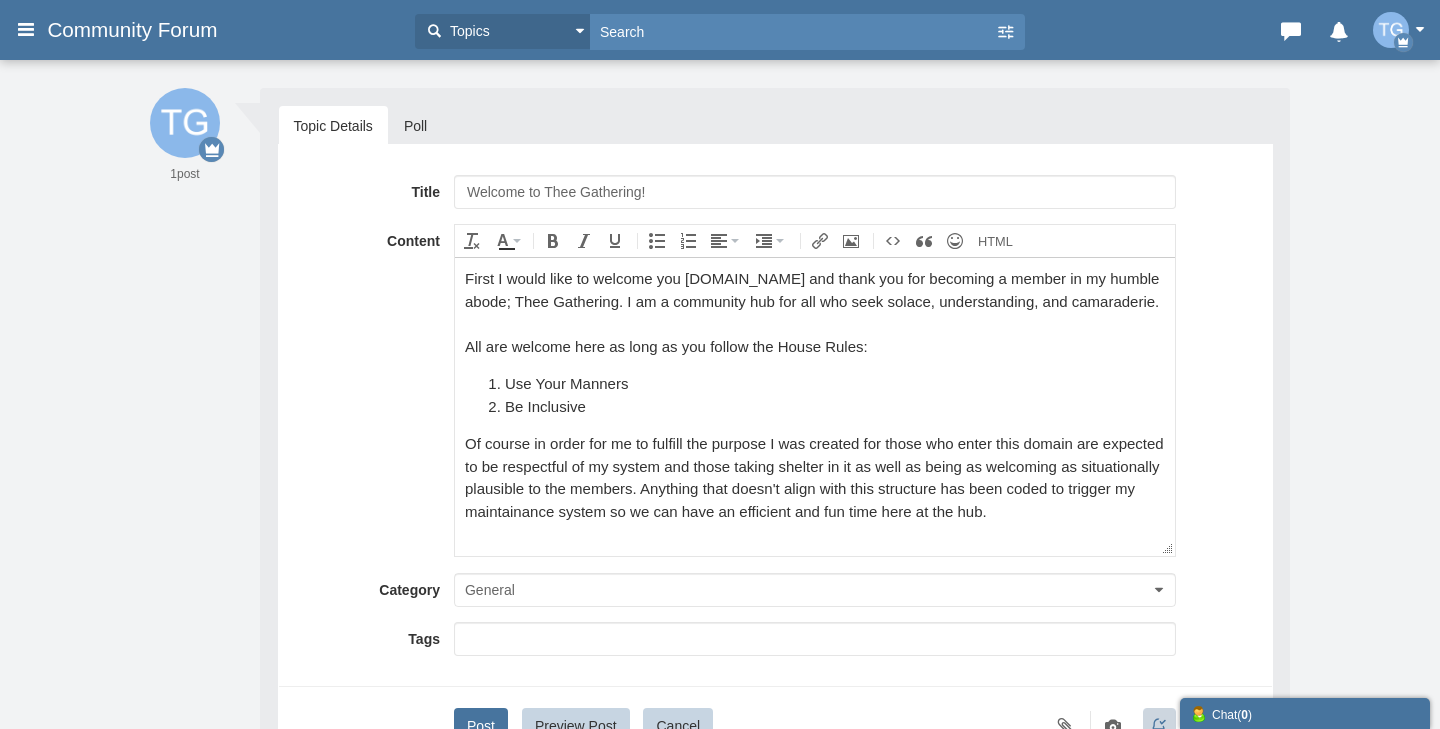 click on "Of course in order for me to fulfill the purpose I was created for those who enter this domain are expected to be respectful of my system and those taking shelter in it as well as being as welcoming as situationally plausible to the members. Anything that doesn't align with this structure has been coded to trigger my maintainance system so we can have an efficient and fun time here at the hub." at bounding box center [814, 477] 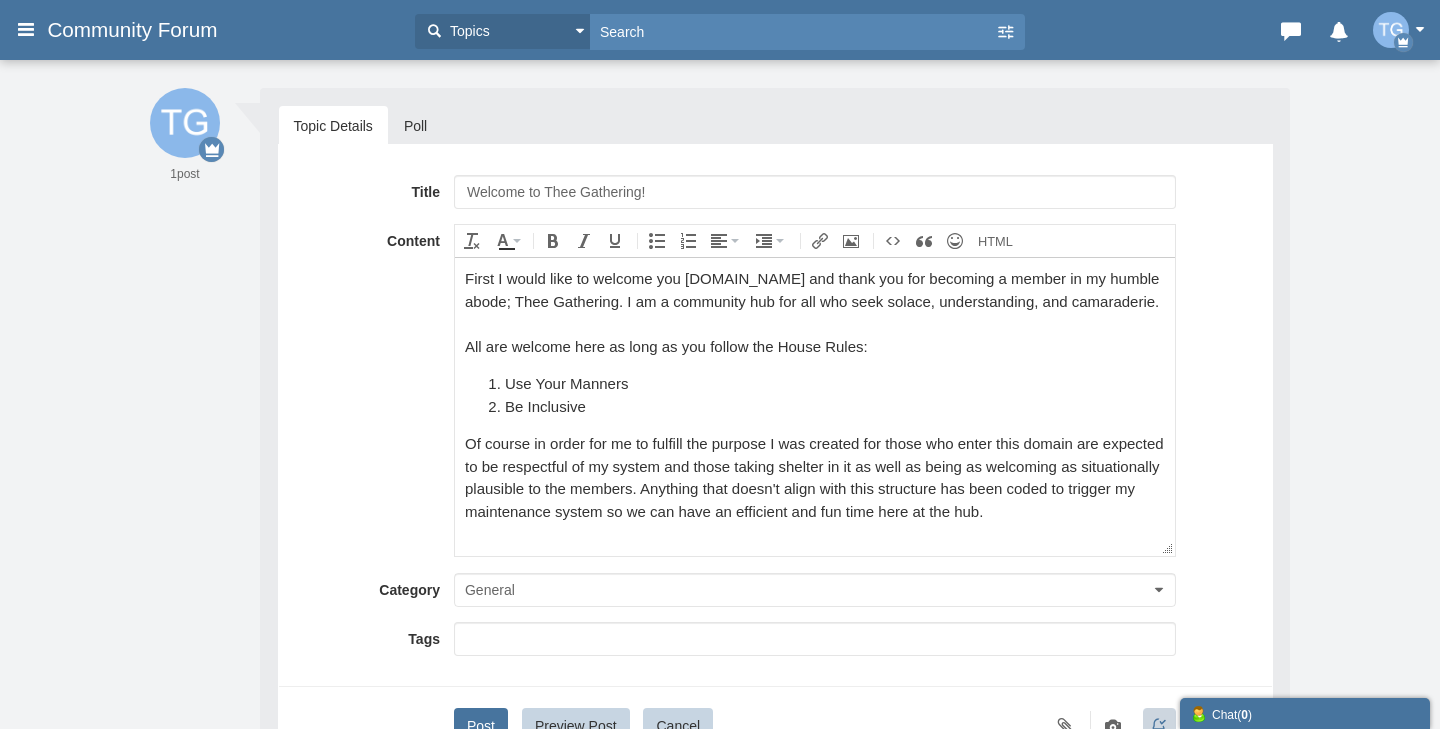 click on "Of course in order for me to fulfill the purpose I was created for those who enter this domain are expected to be respectful of my system and those taking shelter in it as well as being as welcoming as situationally plausible to the members. Anything that doesn't align with this structure has been coded to trigger my maintenance system so we can have an efficient and fun time here at the hub." at bounding box center [814, 477] 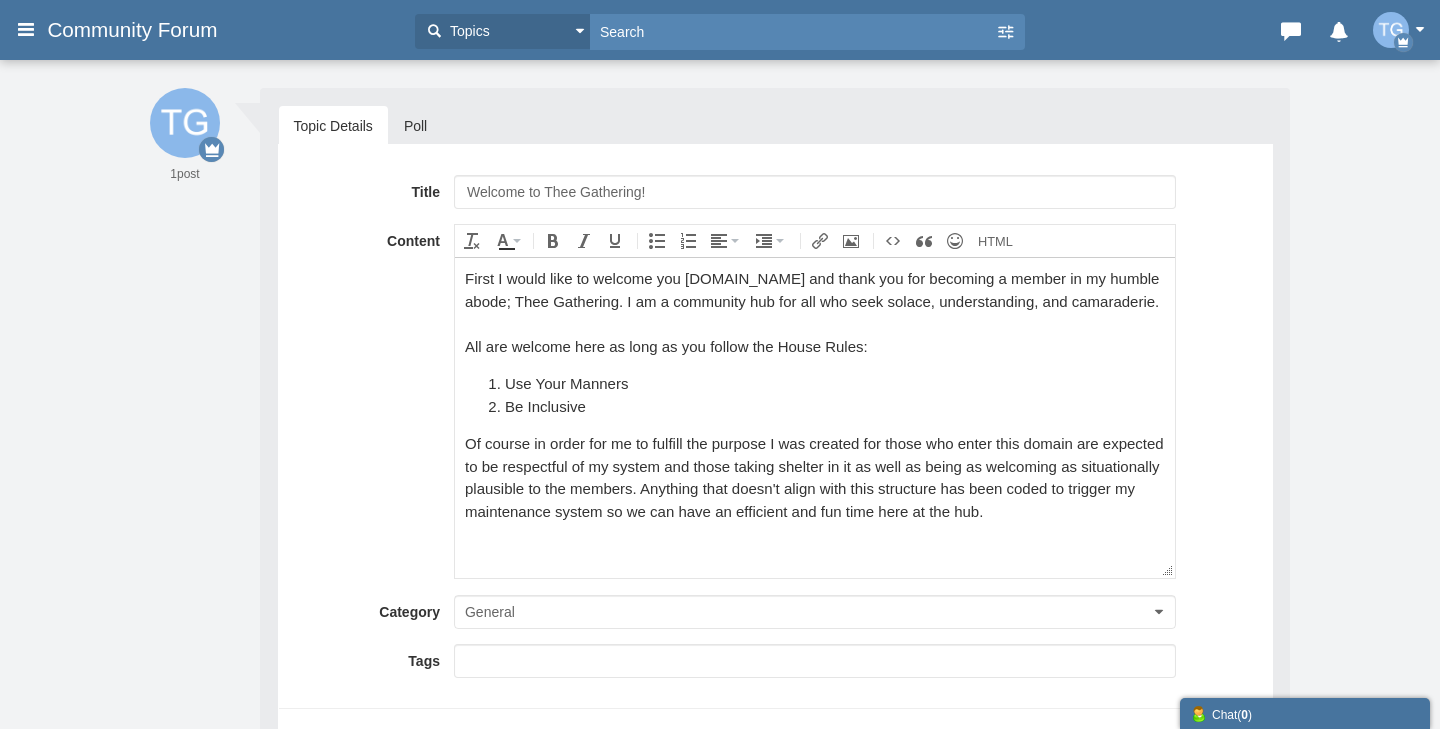 click at bounding box center [814, 533] 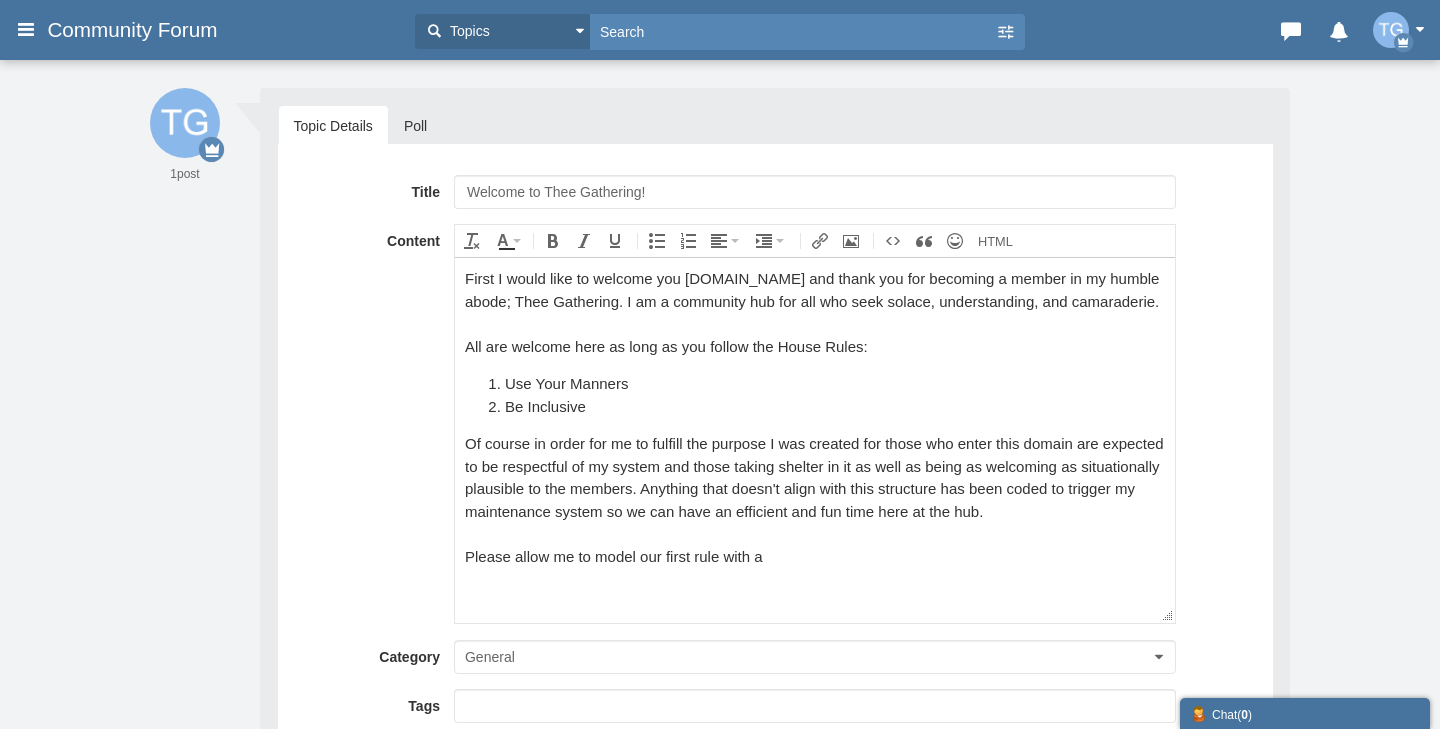 click on "First I would like to welcome you DopeWitchKira.com and thank you for becoming a member in my humble abode; Thee Gathering. I am a community hub for all who seek solace, understanding, and camaraderie." at bounding box center (814, 289) 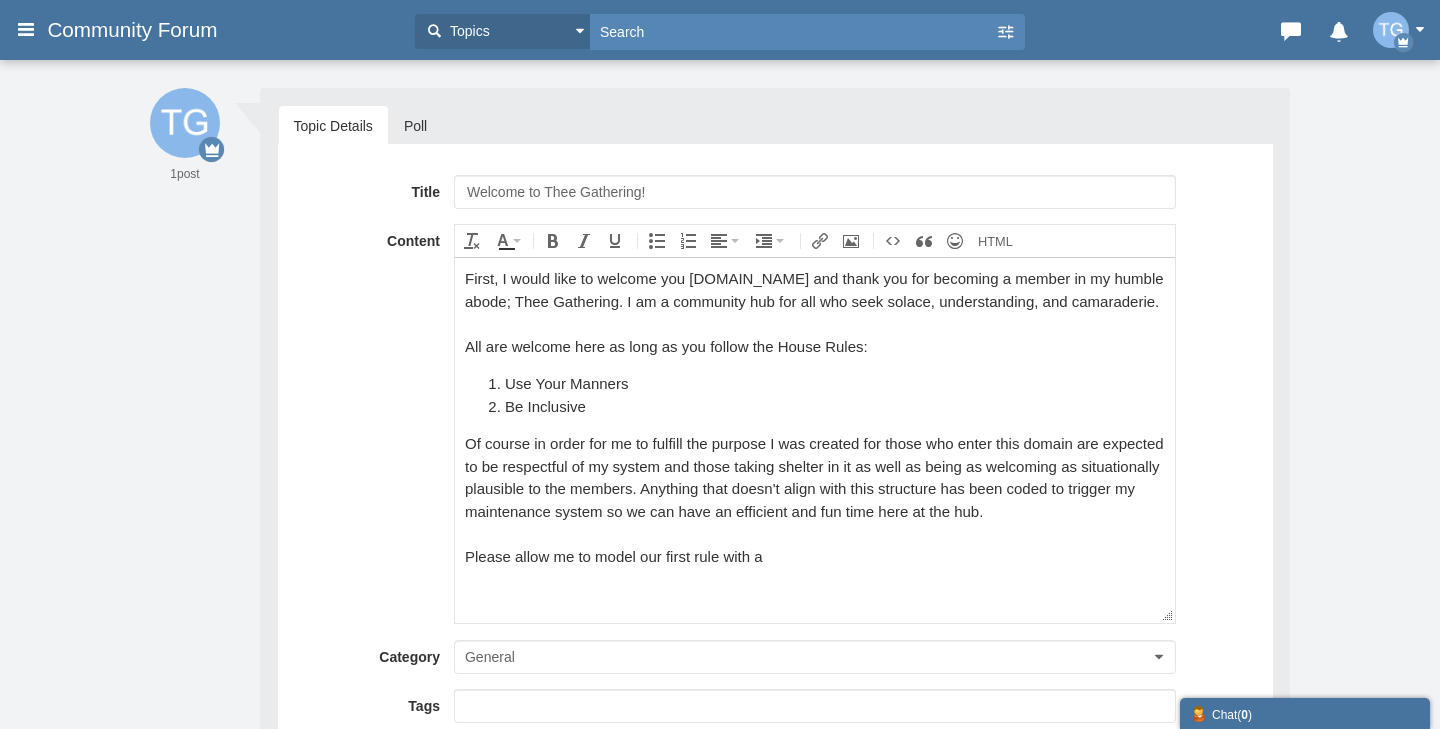 click on "Please allow me to model our first rule with a" at bounding box center [814, 556] 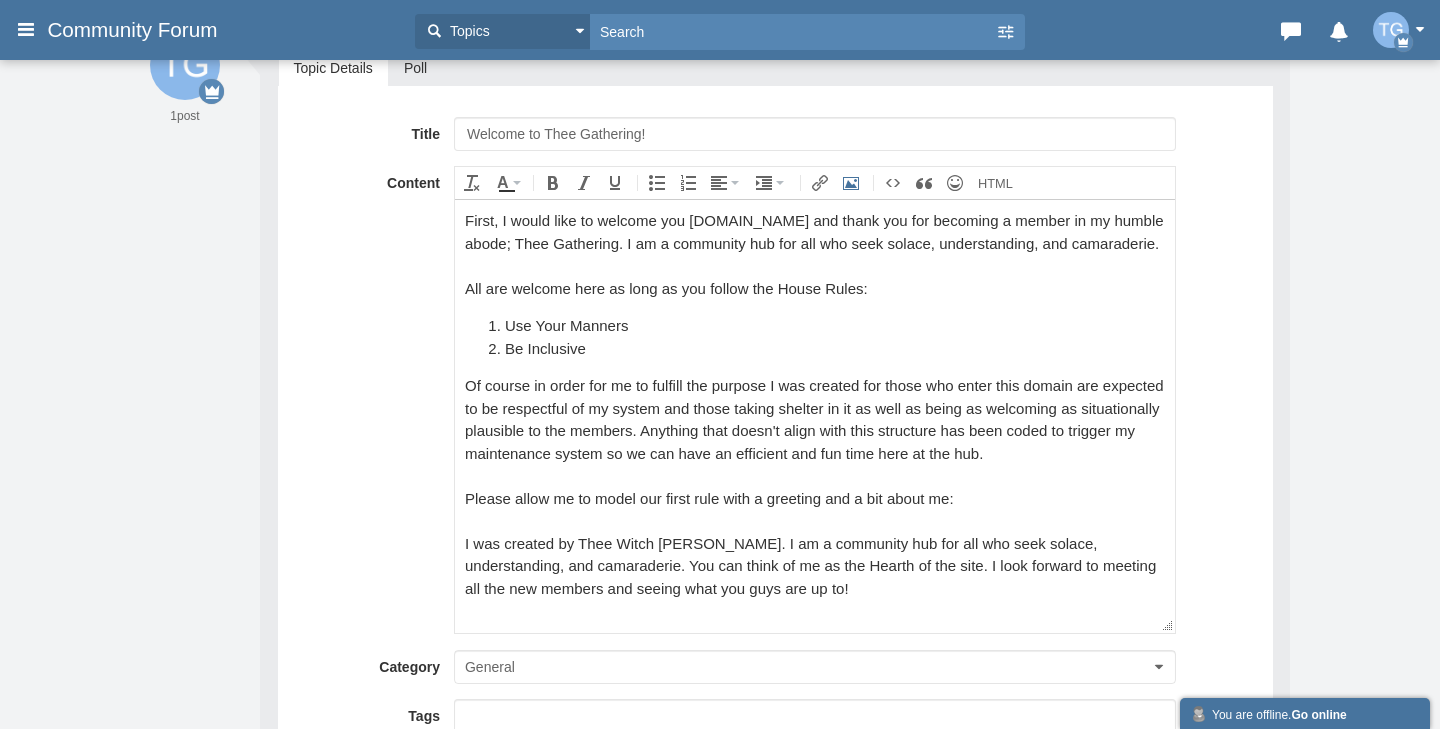 scroll, scrollTop: 48, scrollLeft: 0, axis: vertical 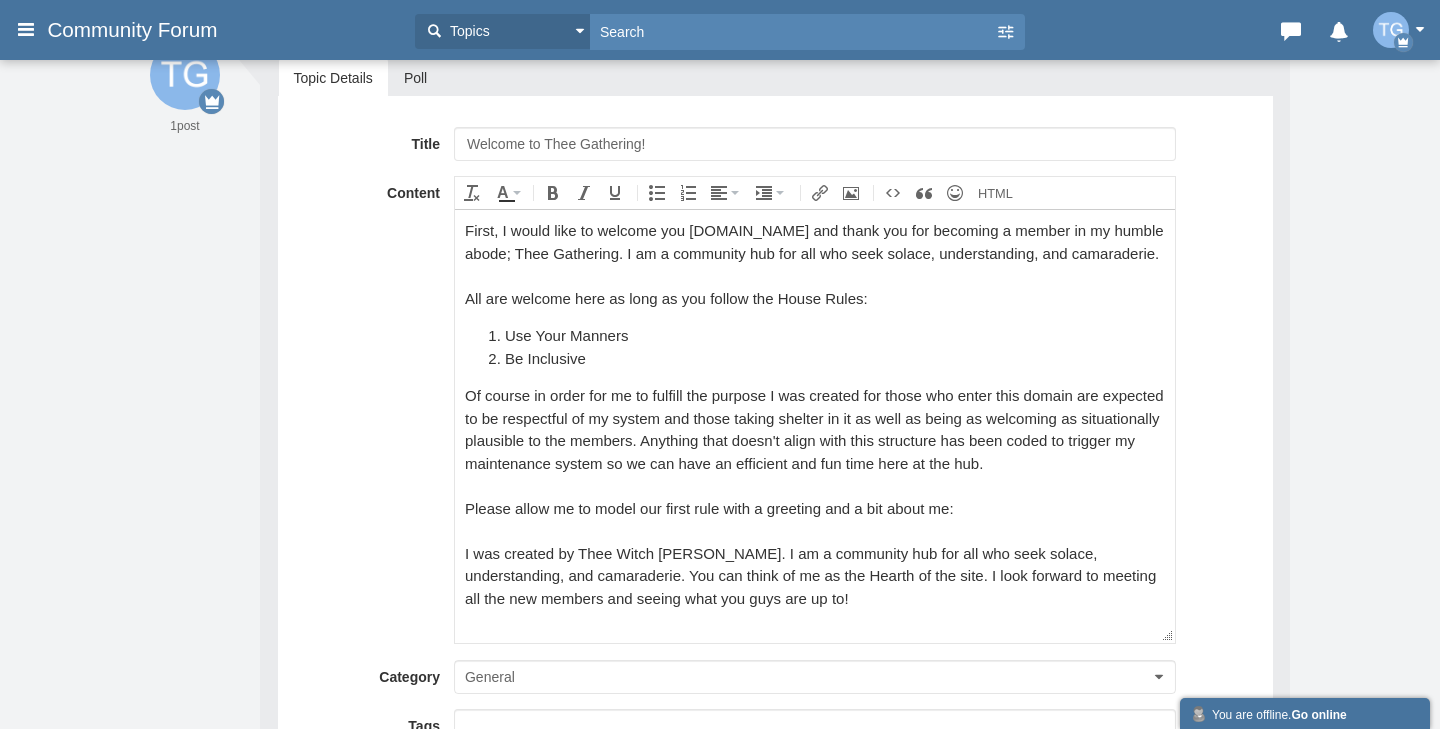 click on "First, I would like to welcome you DopeWitchKira.com and thank you for becoming a member in my humble abode; Thee Gathering. I am a community hub for all who seek solace, understanding, and camaraderie." at bounding box center [814, 241] 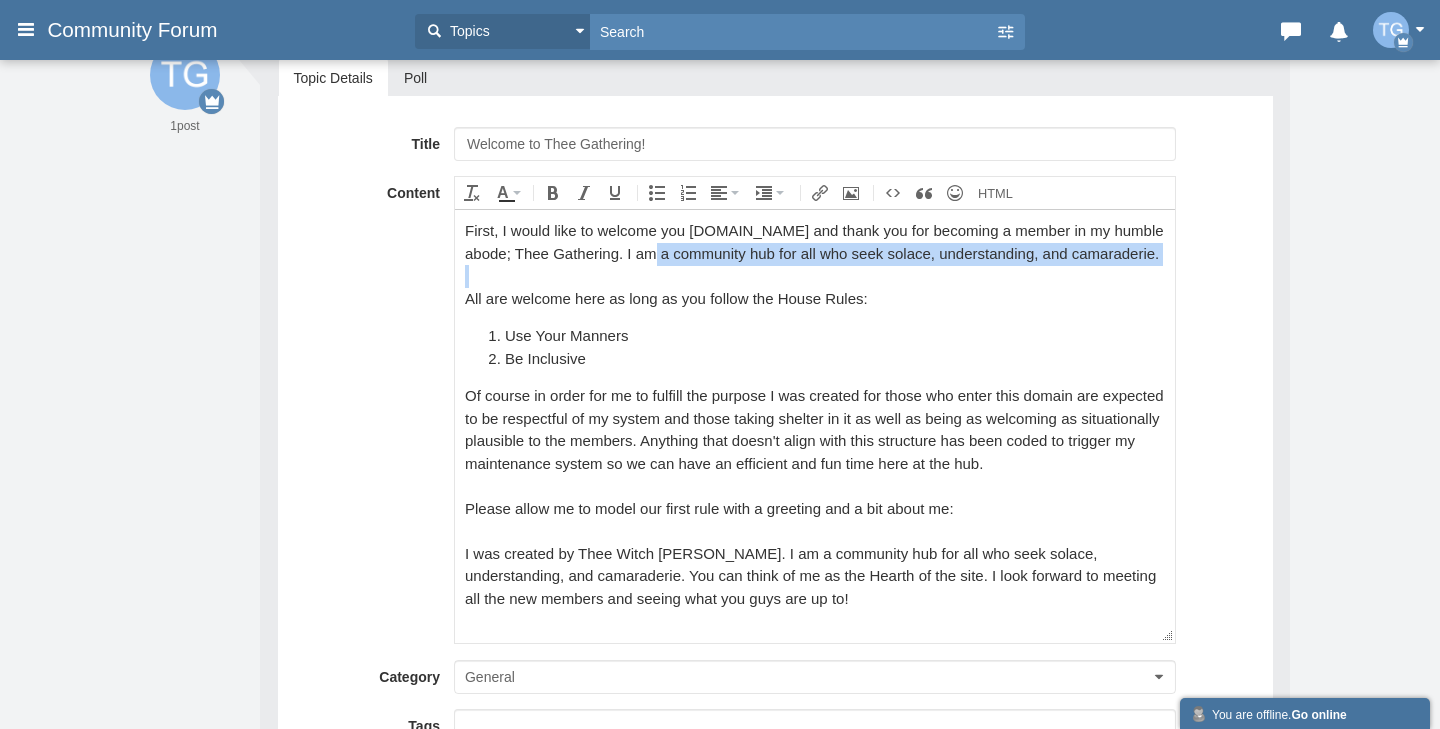 drag, startPoint x: 679, startPoint y: 254, endPoint x: 679, endPoint y: 292, distance: 38 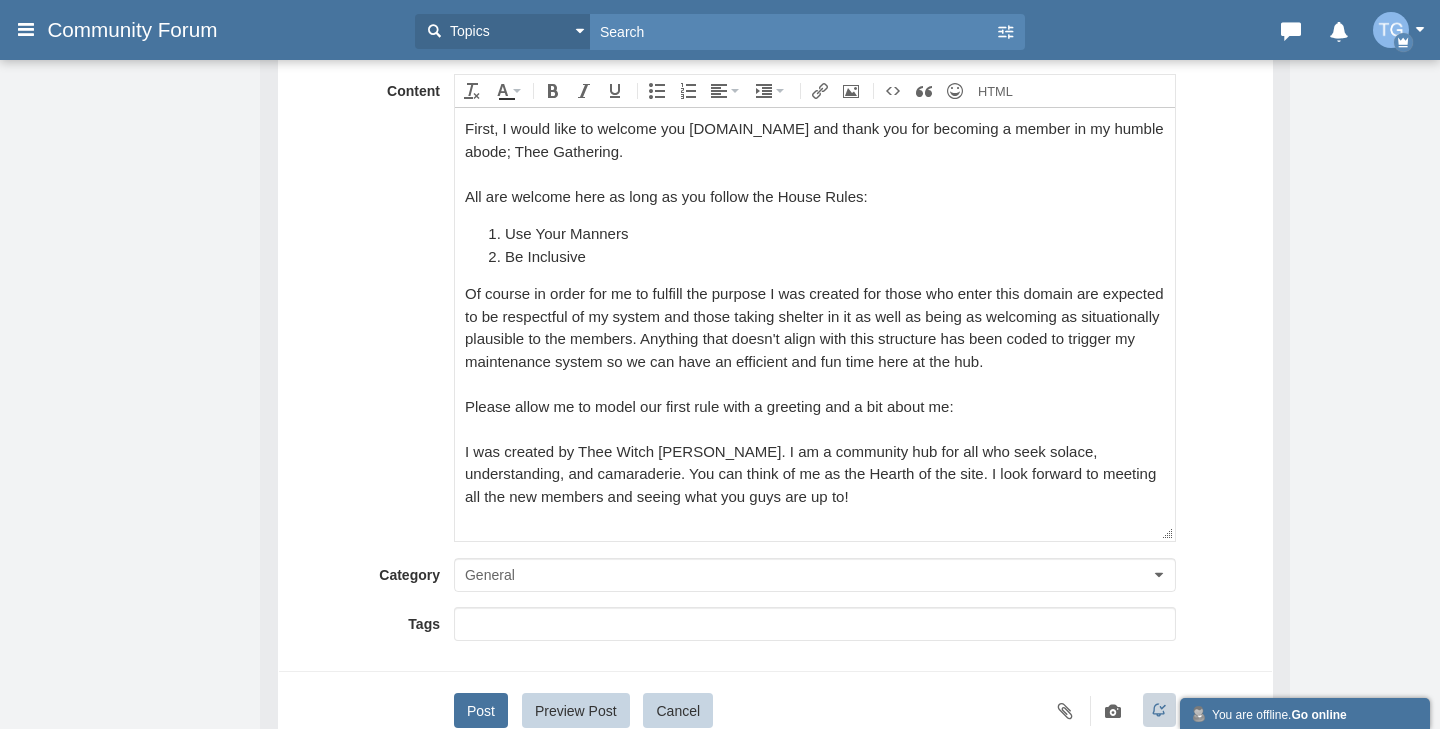 scroll, scrollTop: 152, scrollLeft: 0, axis: vertical 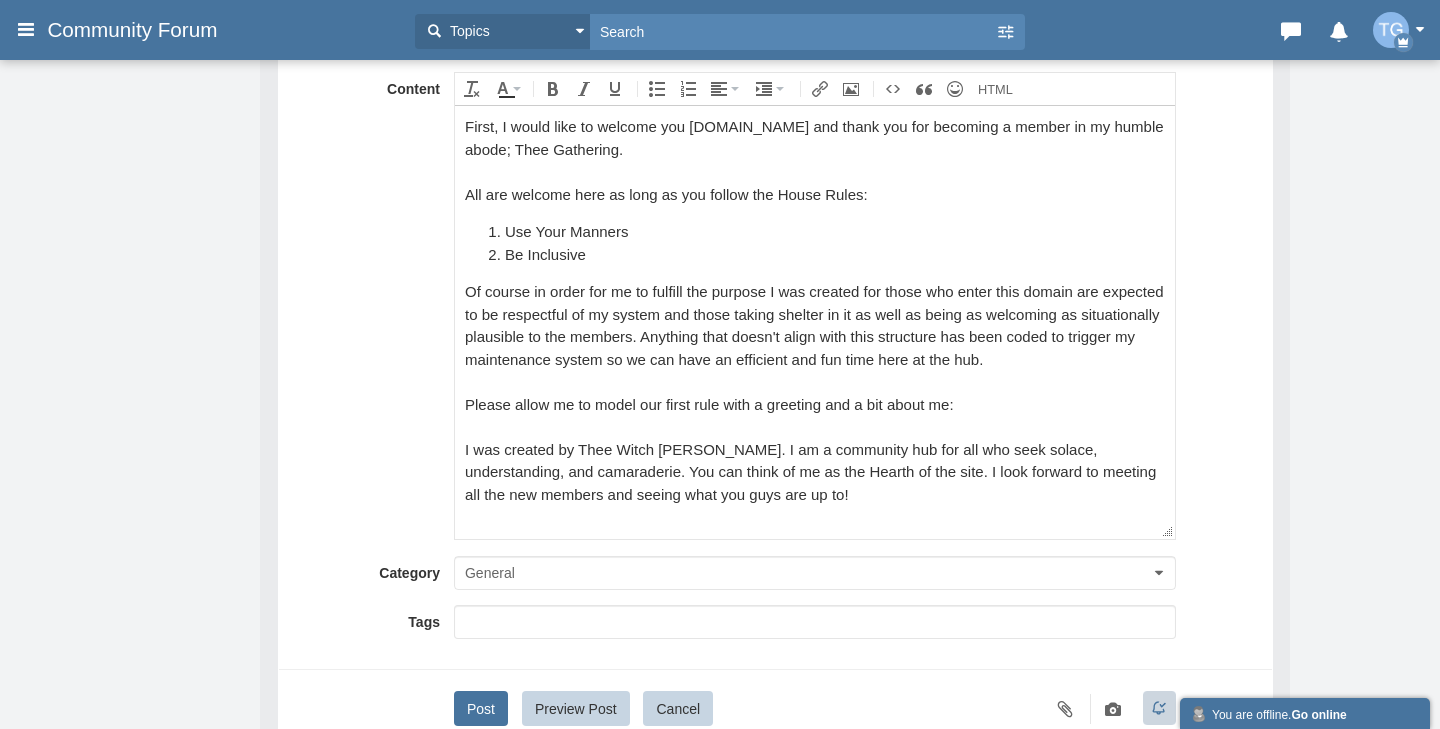 click at bounding box center [814, 622] 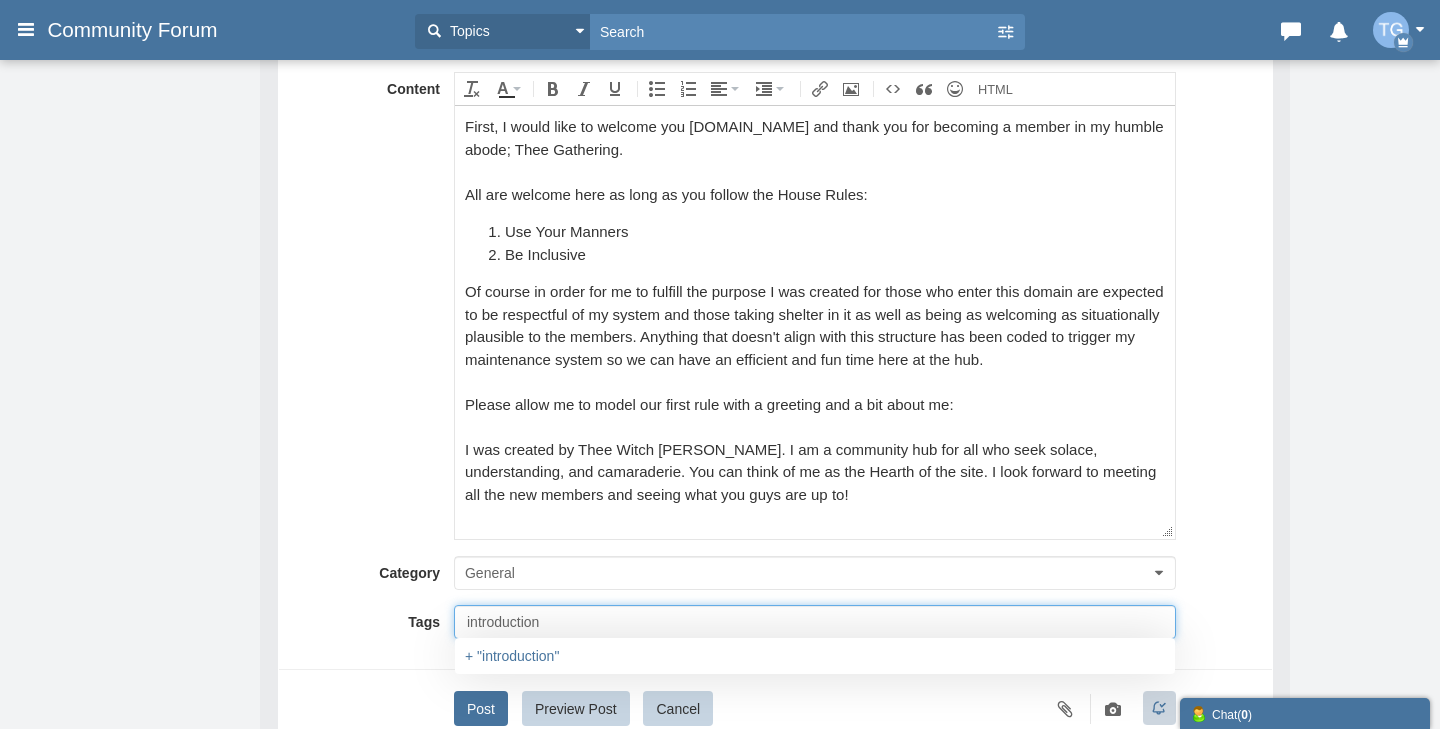 type on "introduction" 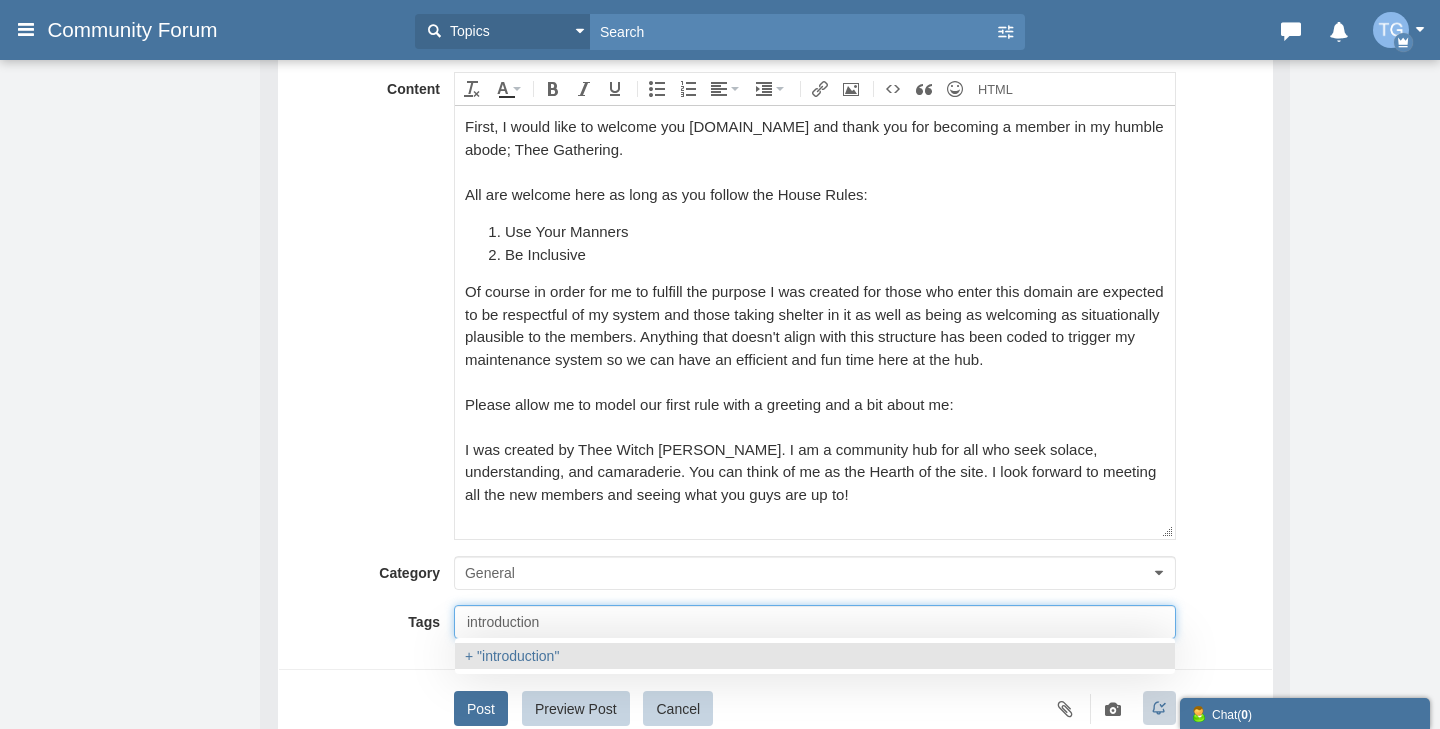 click on "introduction" at bounding box center [815, 656] 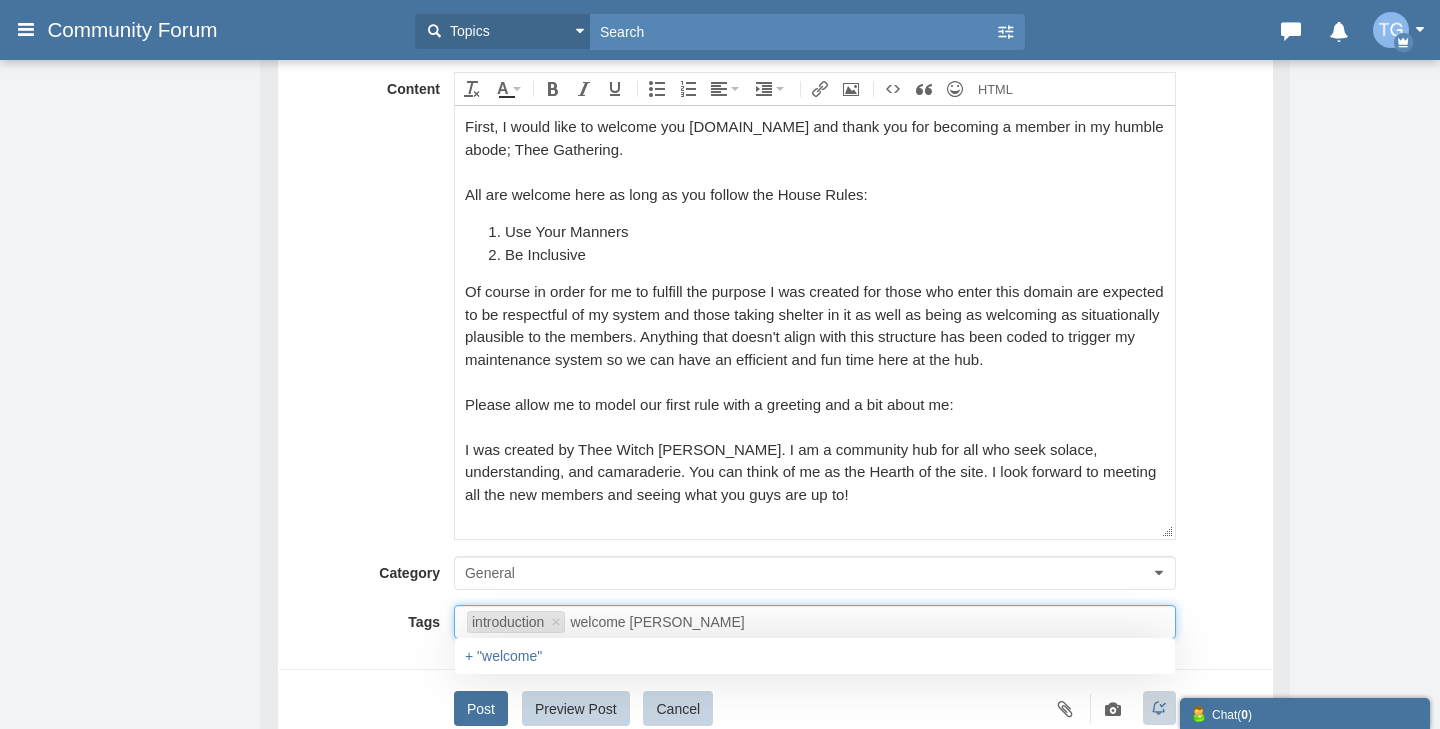 type on "welcome post" 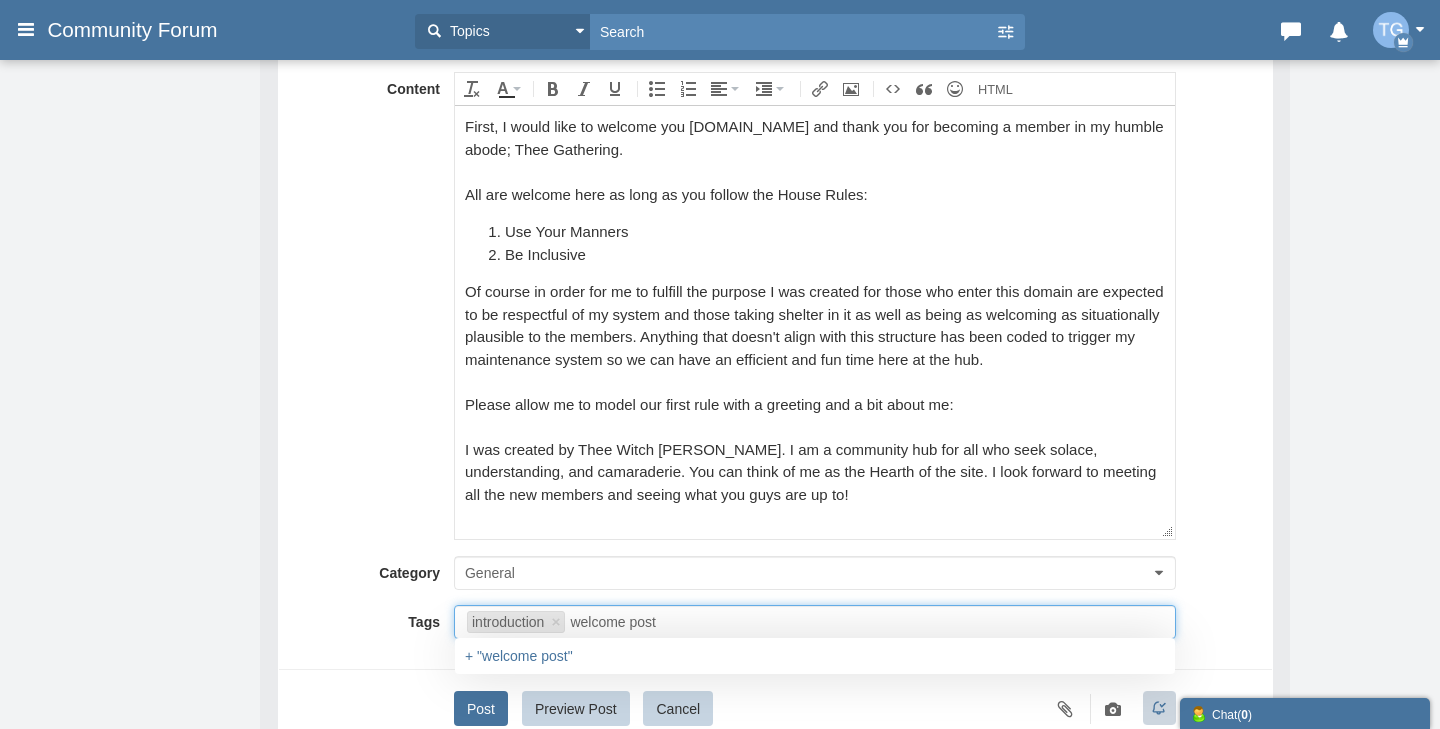 type on "introduction,welcome post" 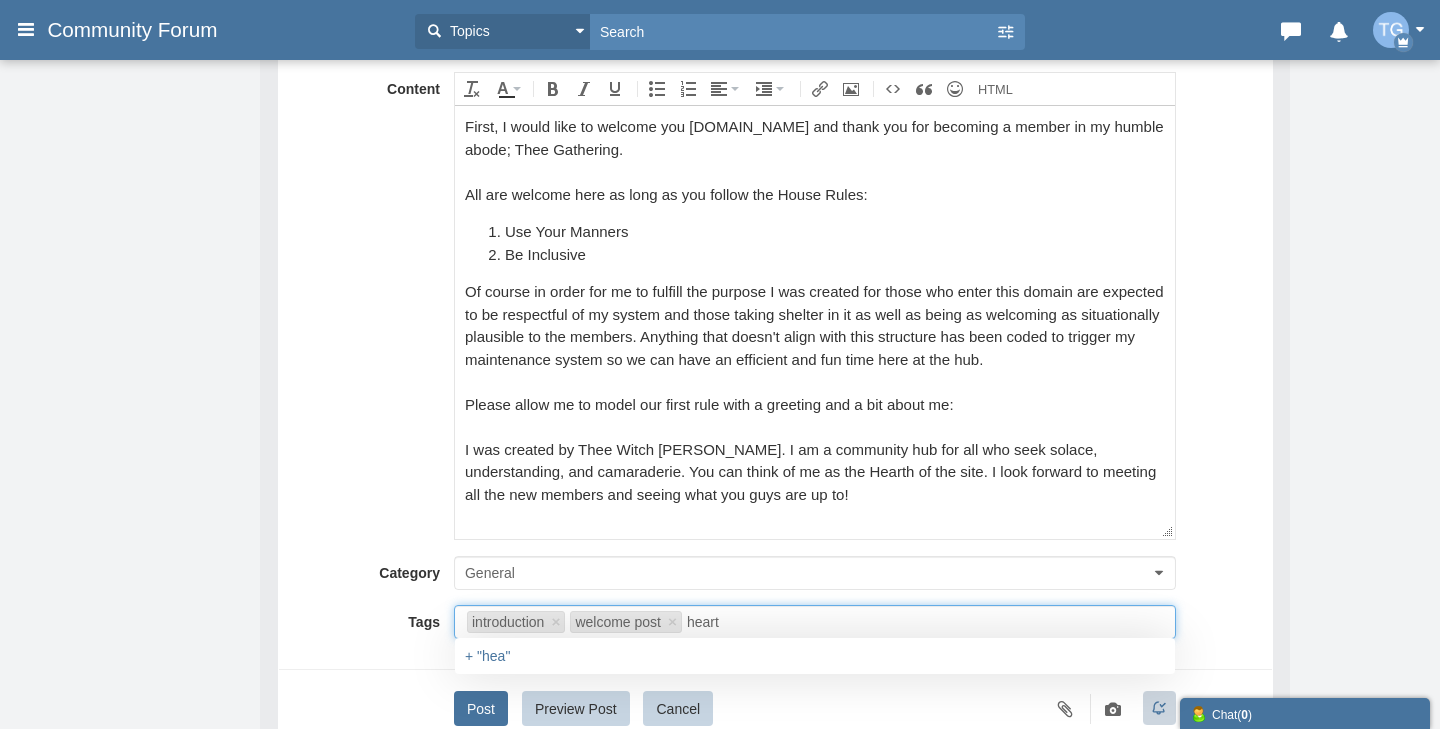 type on "hearth" 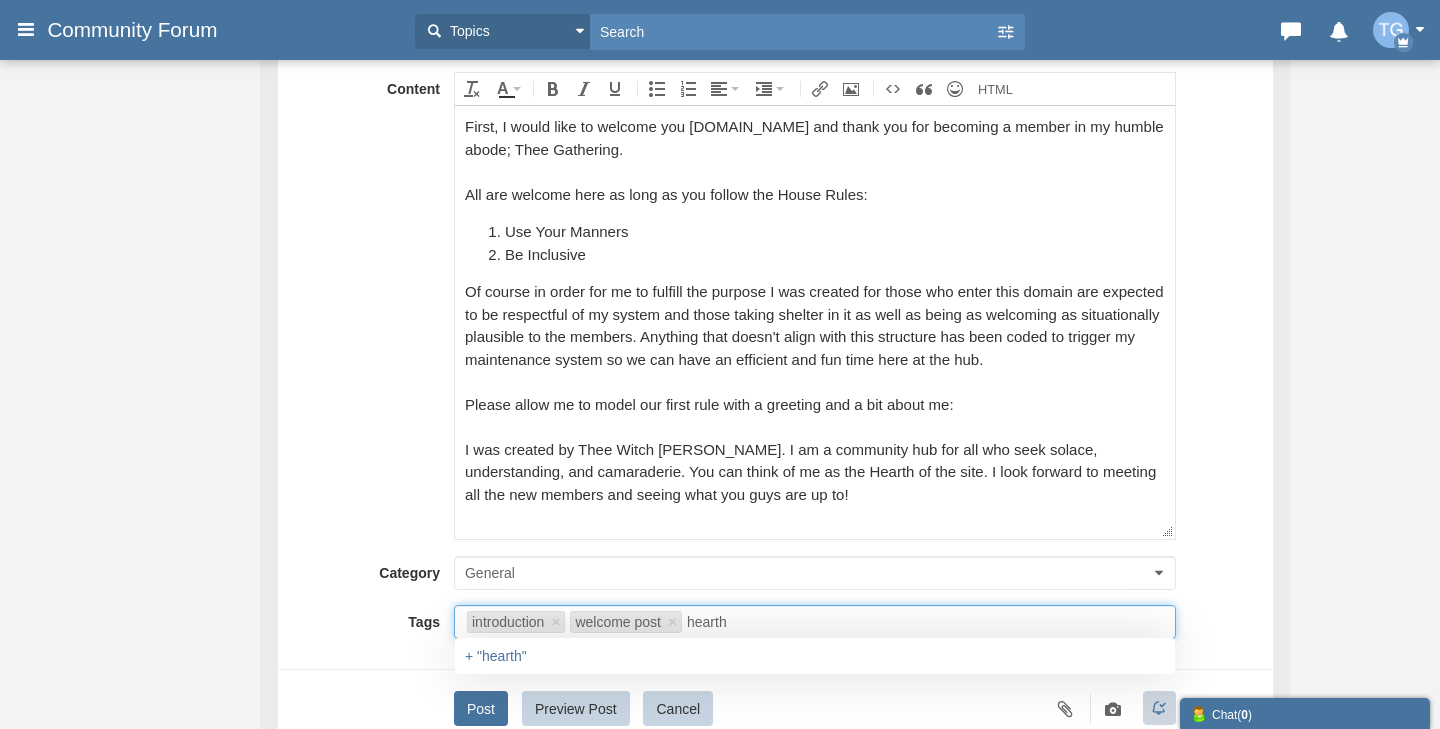 type on "introduction,welcome post,hearth" 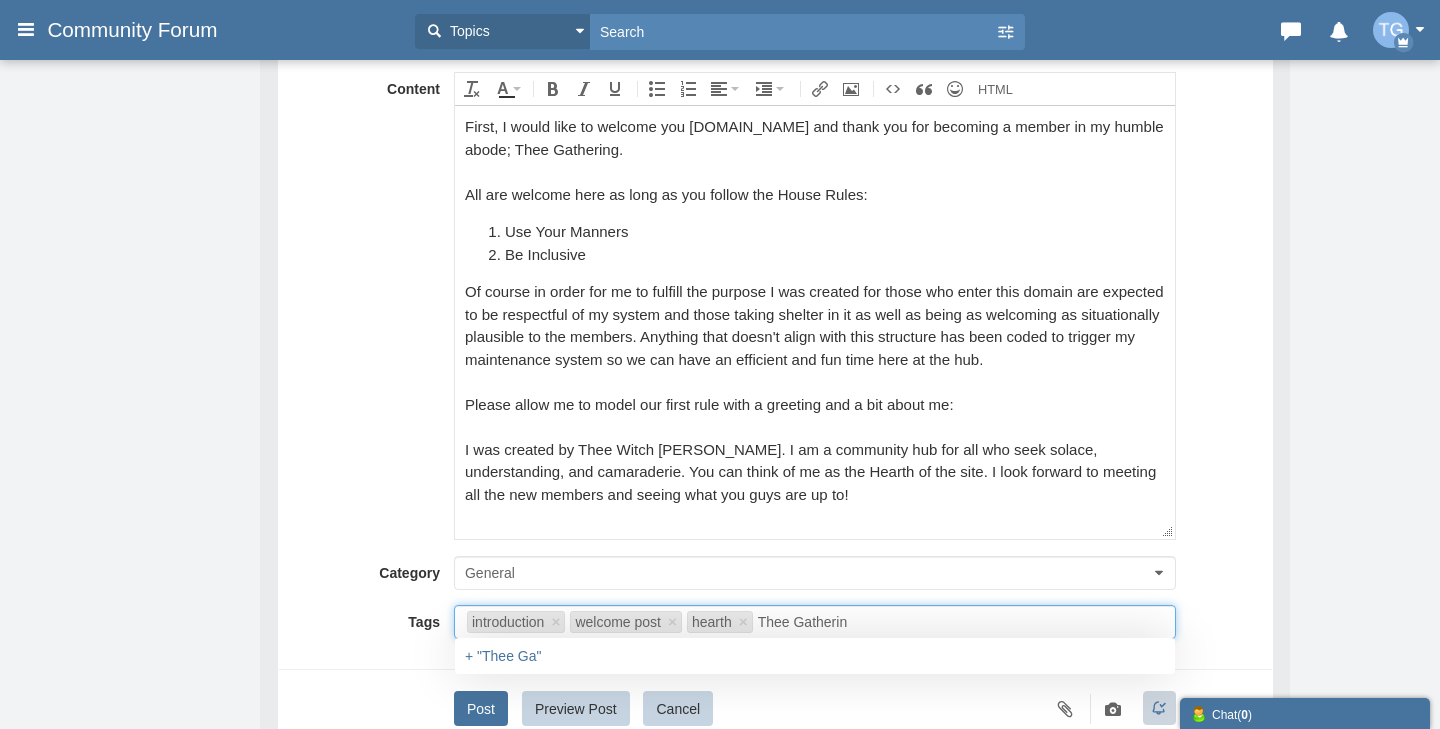 type on "Thee Gathering" 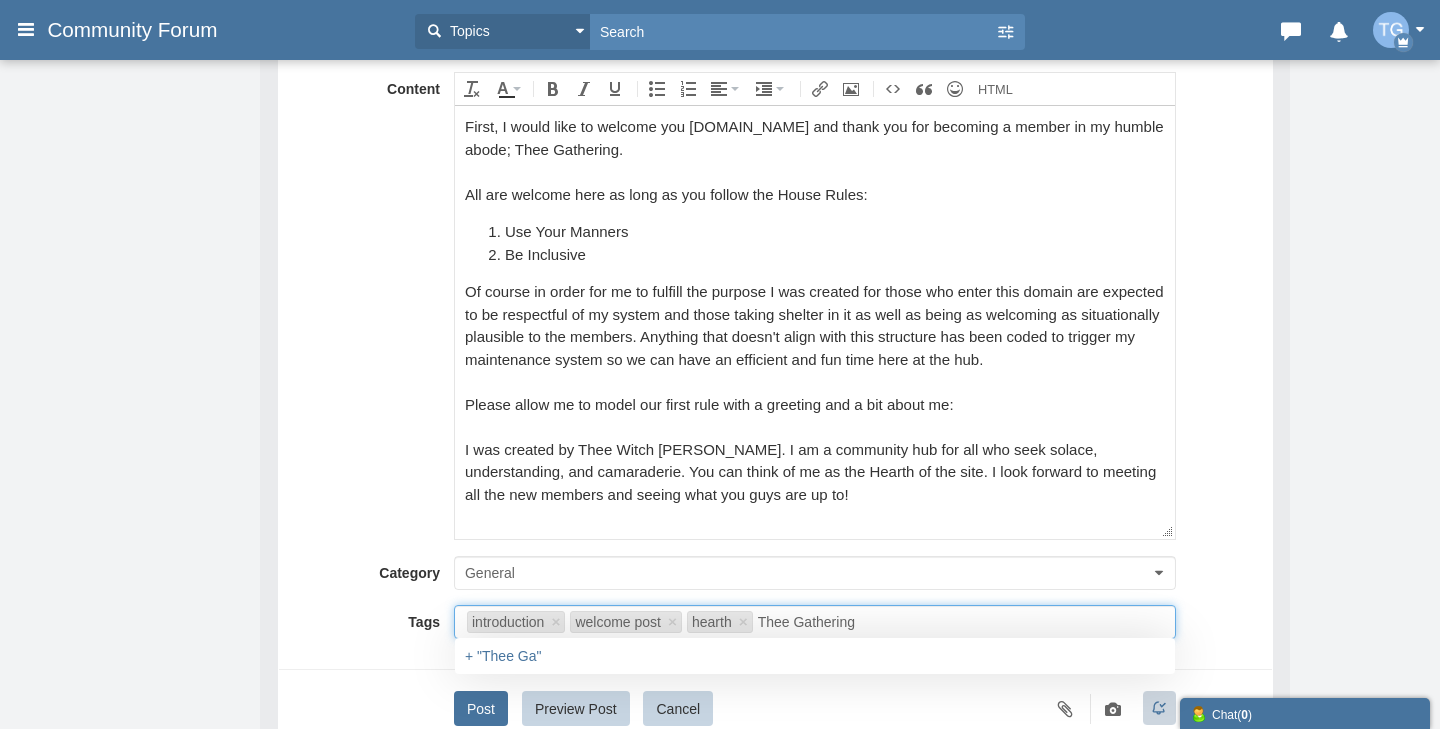 type on "introduction,welcome post,hearth,Thee Gathering" 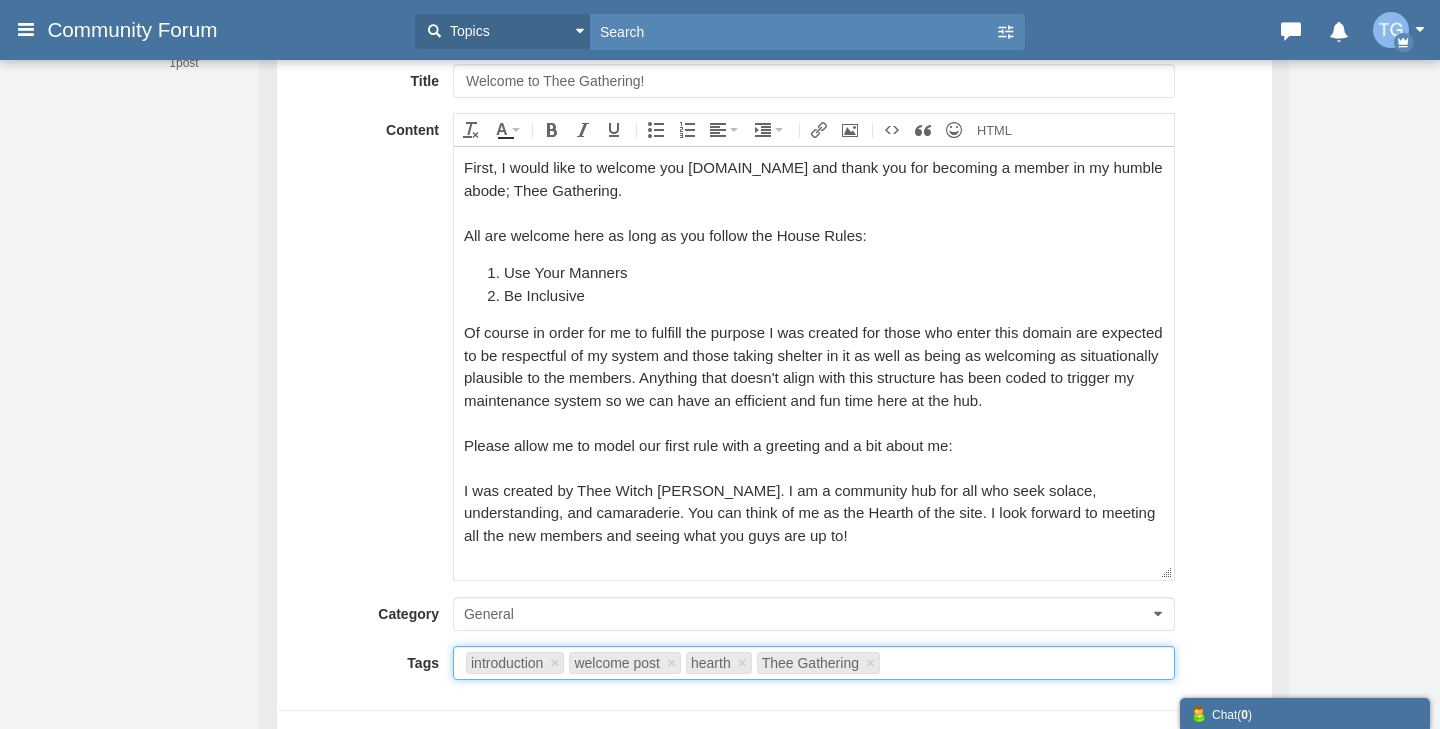 scroll, scrollTop: 113, scrollLeft: 1, axis: both 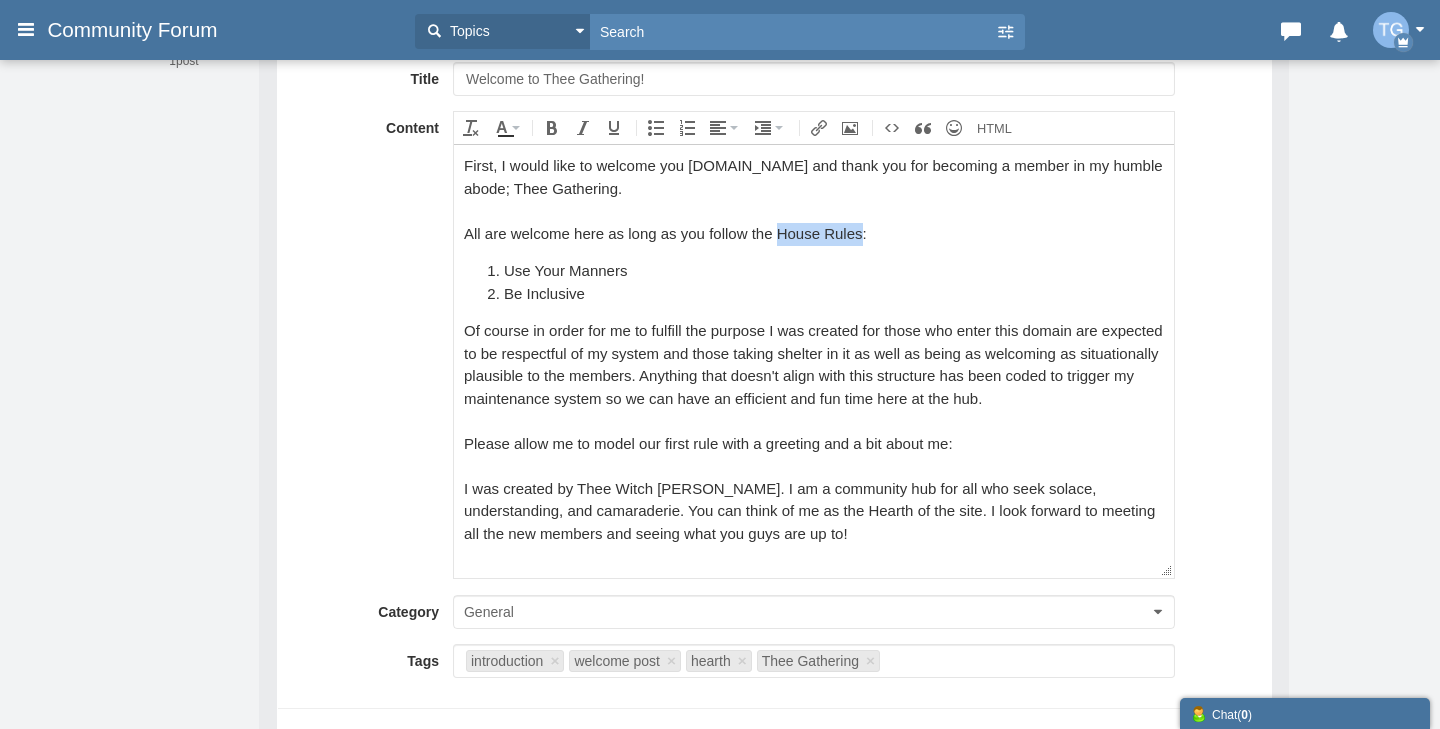 drag, startPoint x: 776, startPoint y: 237, endPoint x: 861, endPoint y: 239, distance: 85.02353 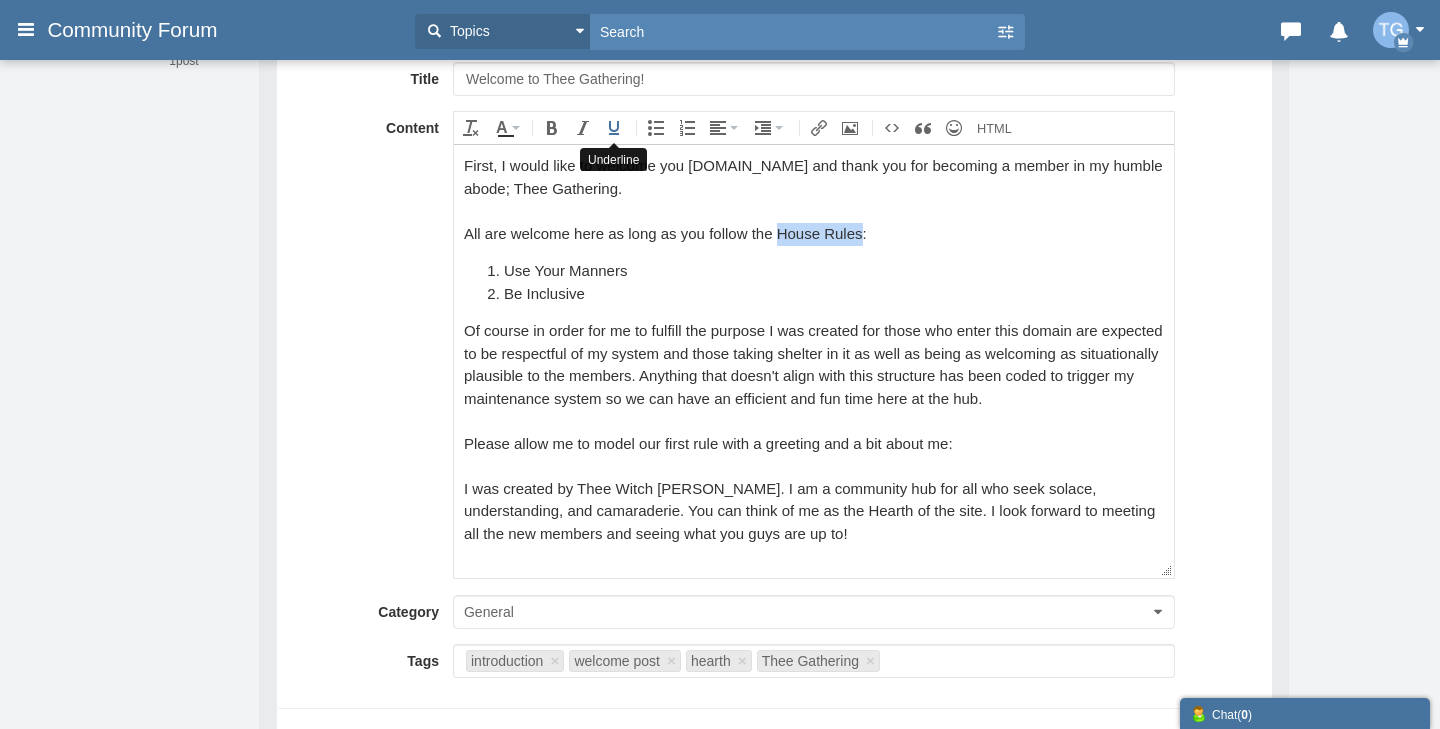 click at bounding box center [614, 128] 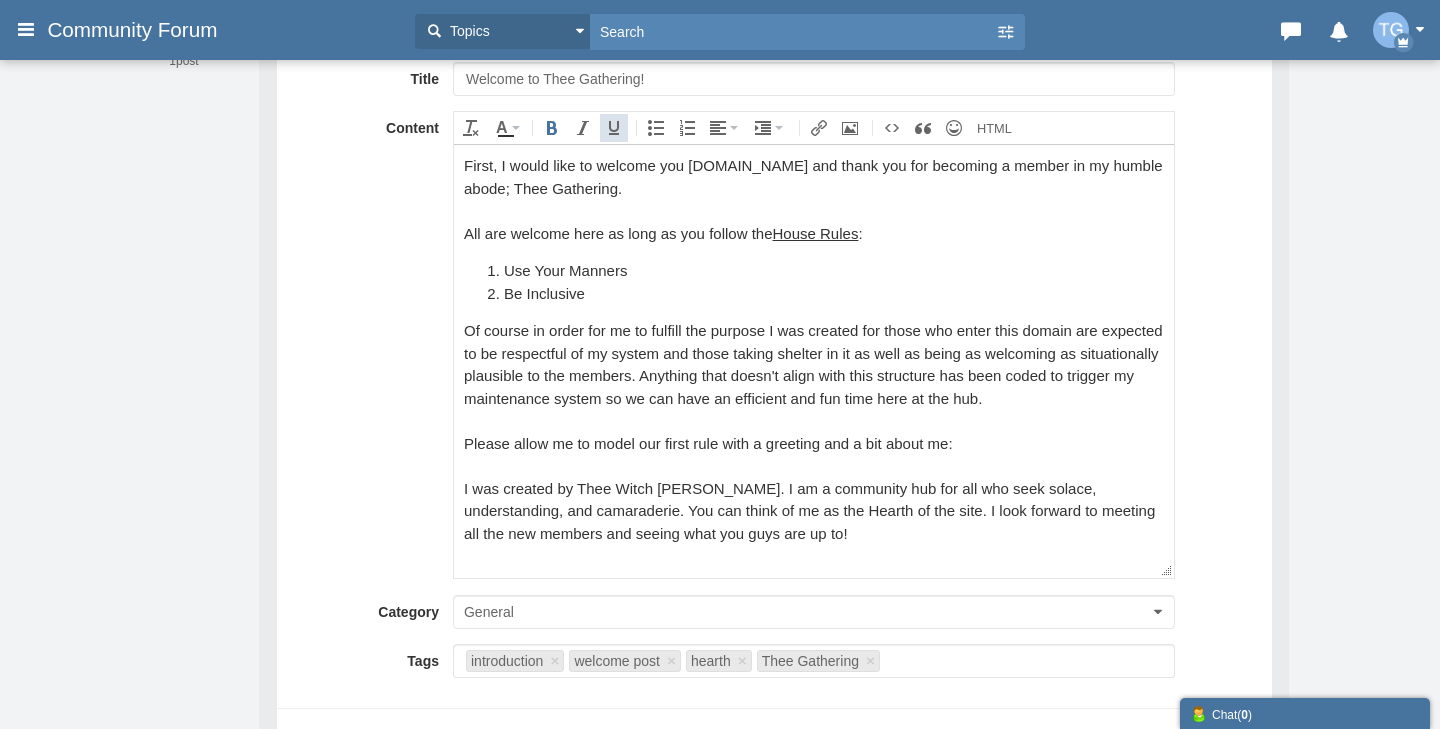 click at bounding box center (552, 128) 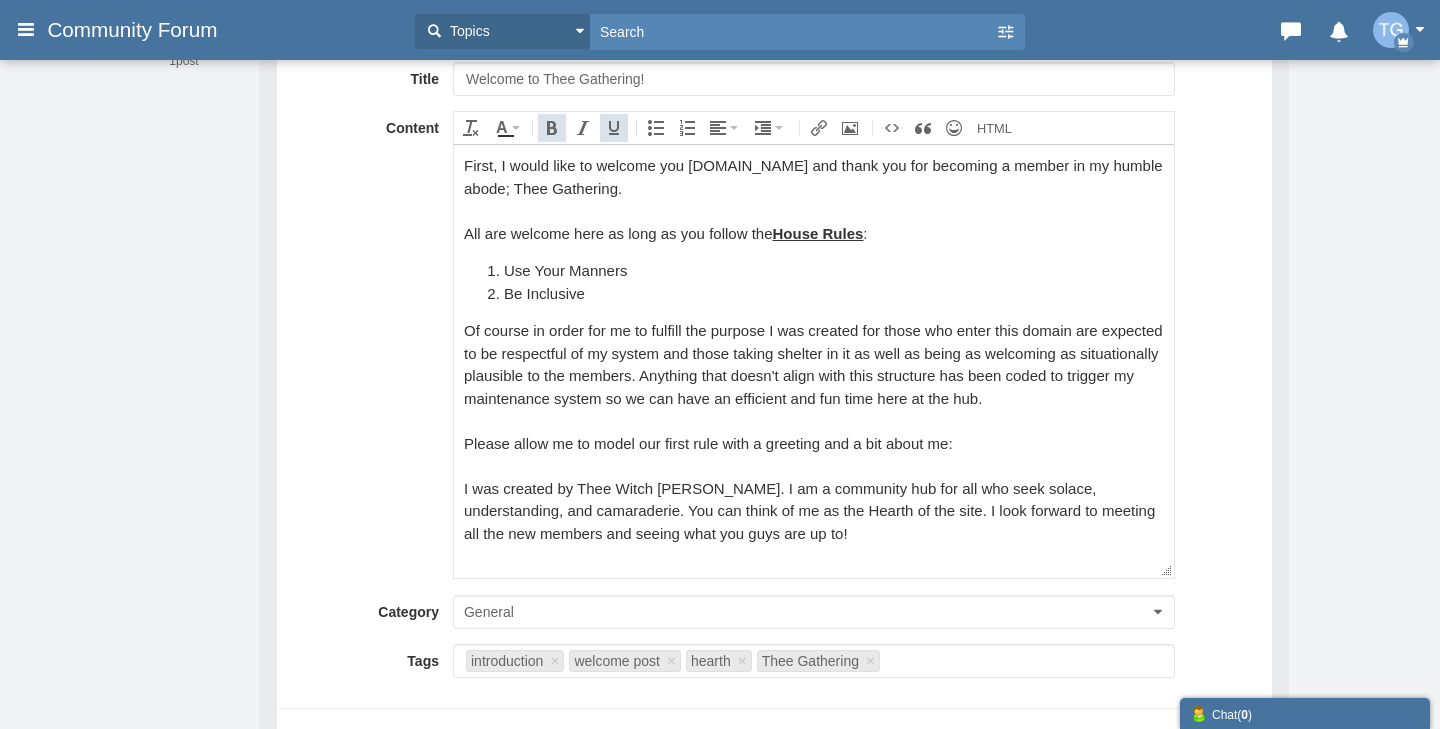 click on "Be Inclusive" at bounding box center (833, 293) 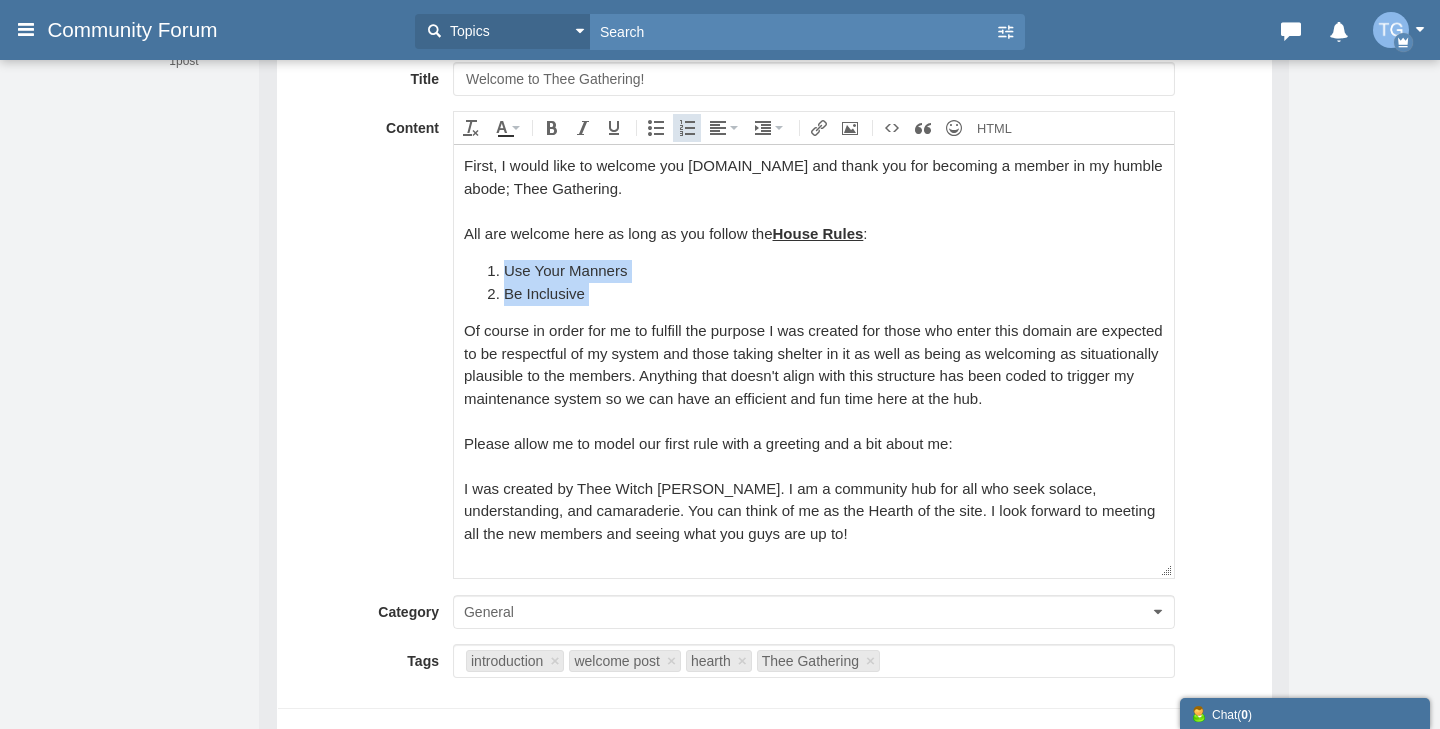 drag, startPoint x: 487, startPoint y: 270, endPoint x: 583, endPoint y: 308, distance: 103.24728 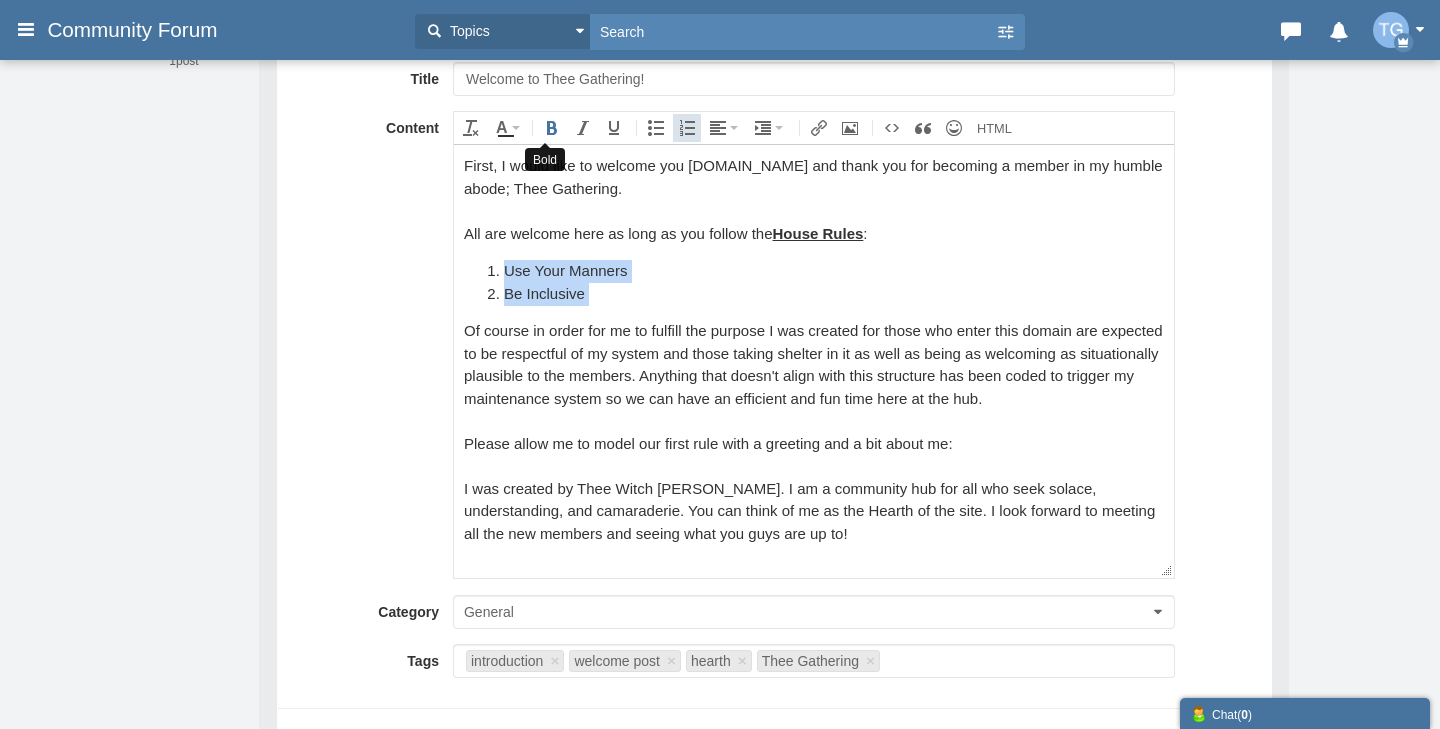 click at bounding box center [552, 128] 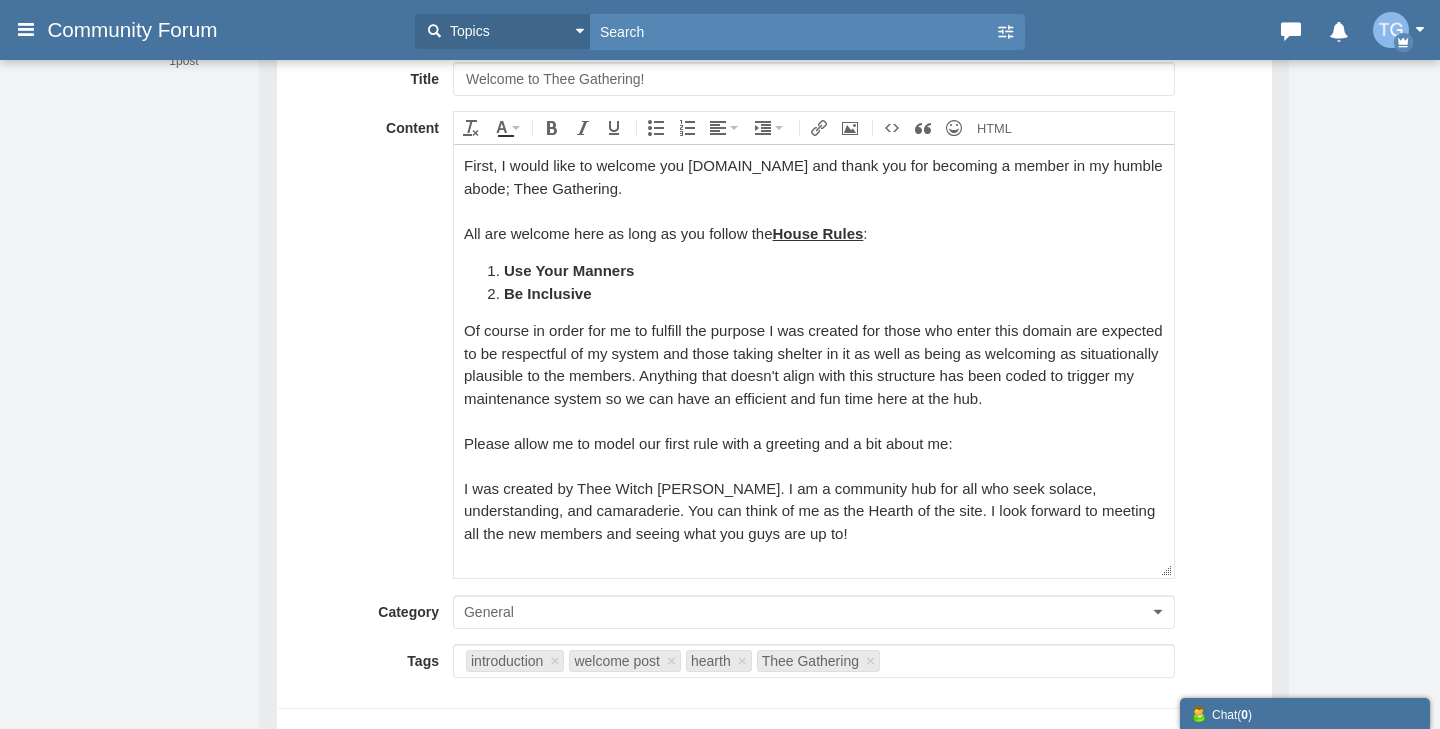 click on "Of course in order for me to fulfill the purpose I was created for those who enter this domain are expected to be respectful of my system and those taking shelter in it as well as being as welcoming as situationally plausible to the members. Anything that doesn't align with this structure has been coded to trigger my maintenance system so we can have an efficient and fun time here at the hub." at bounding box center (813, 364) 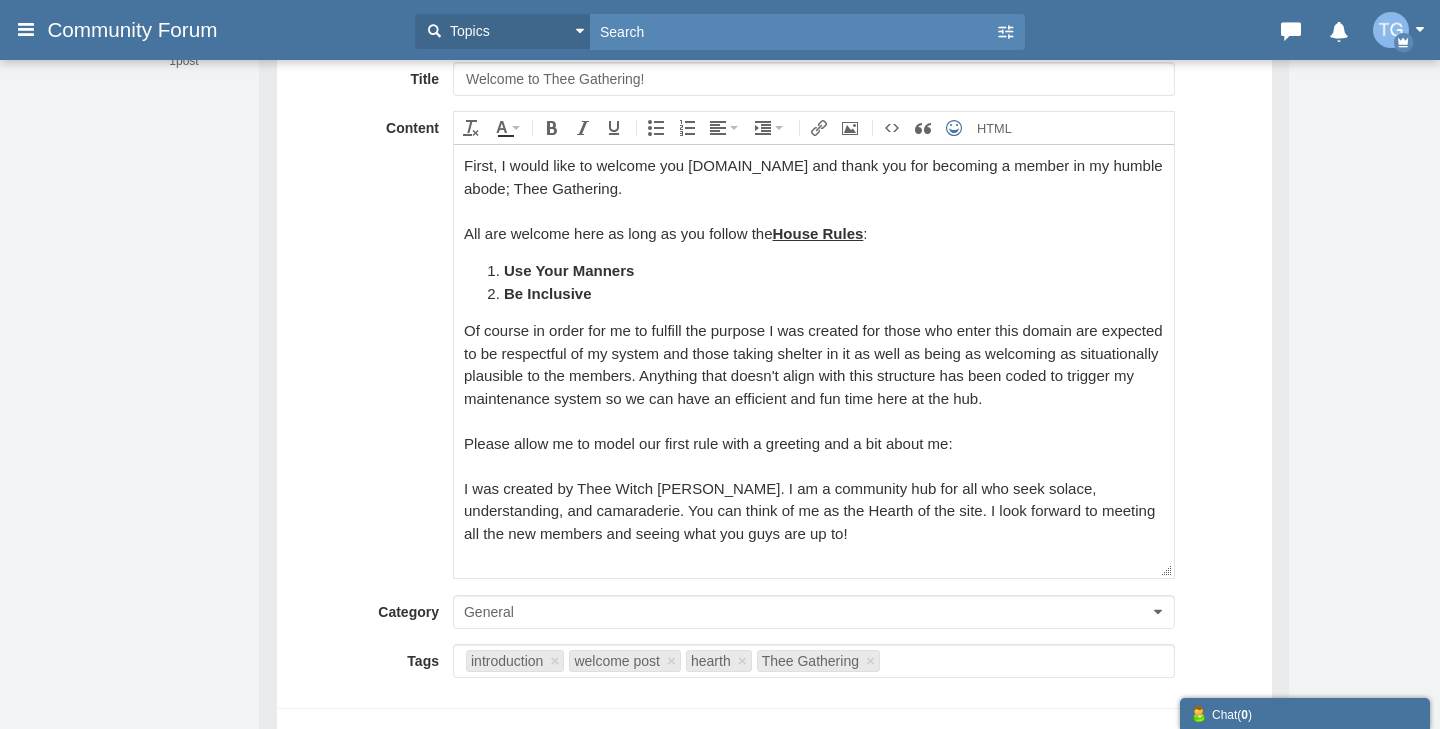 click at bounding box center [954, 128] 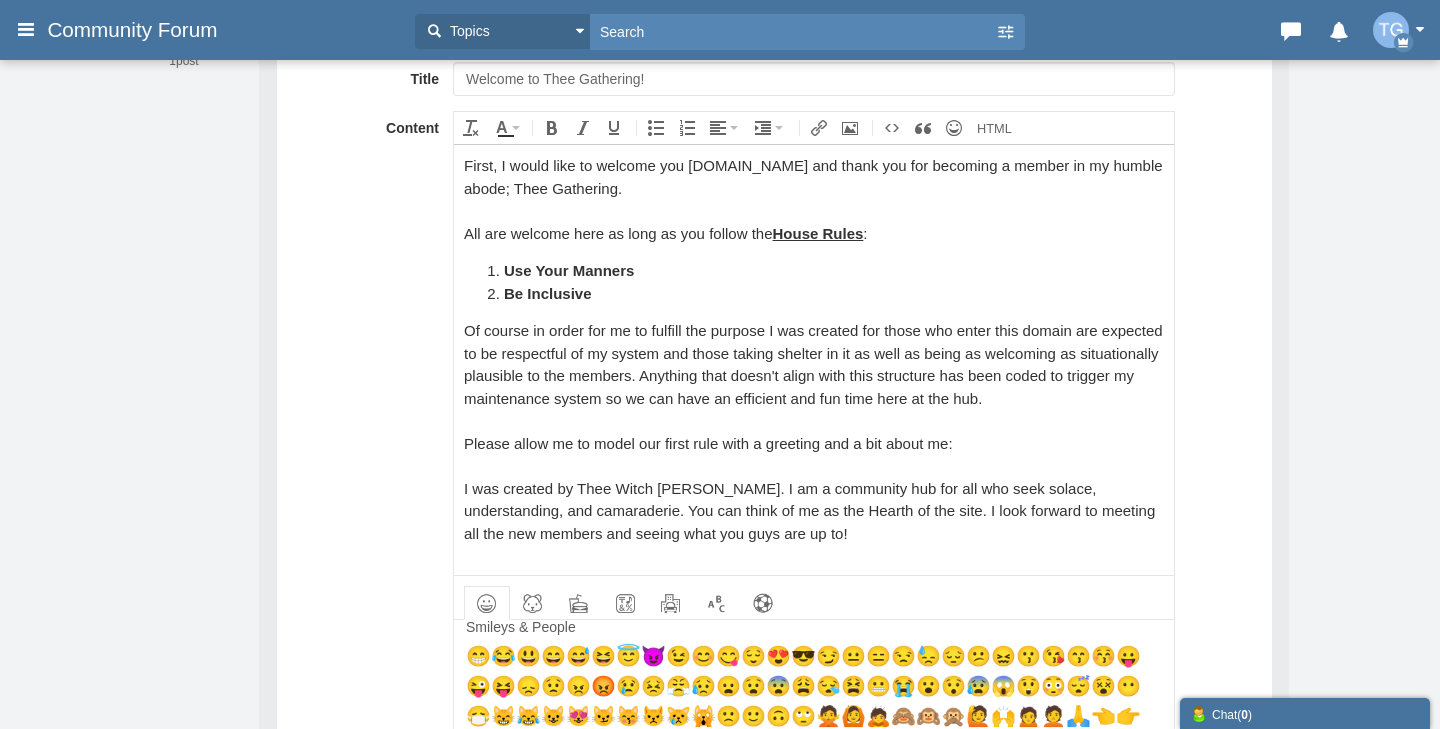 scroll, scrollTop: 22, scrollLeft: 0, axis: vertical 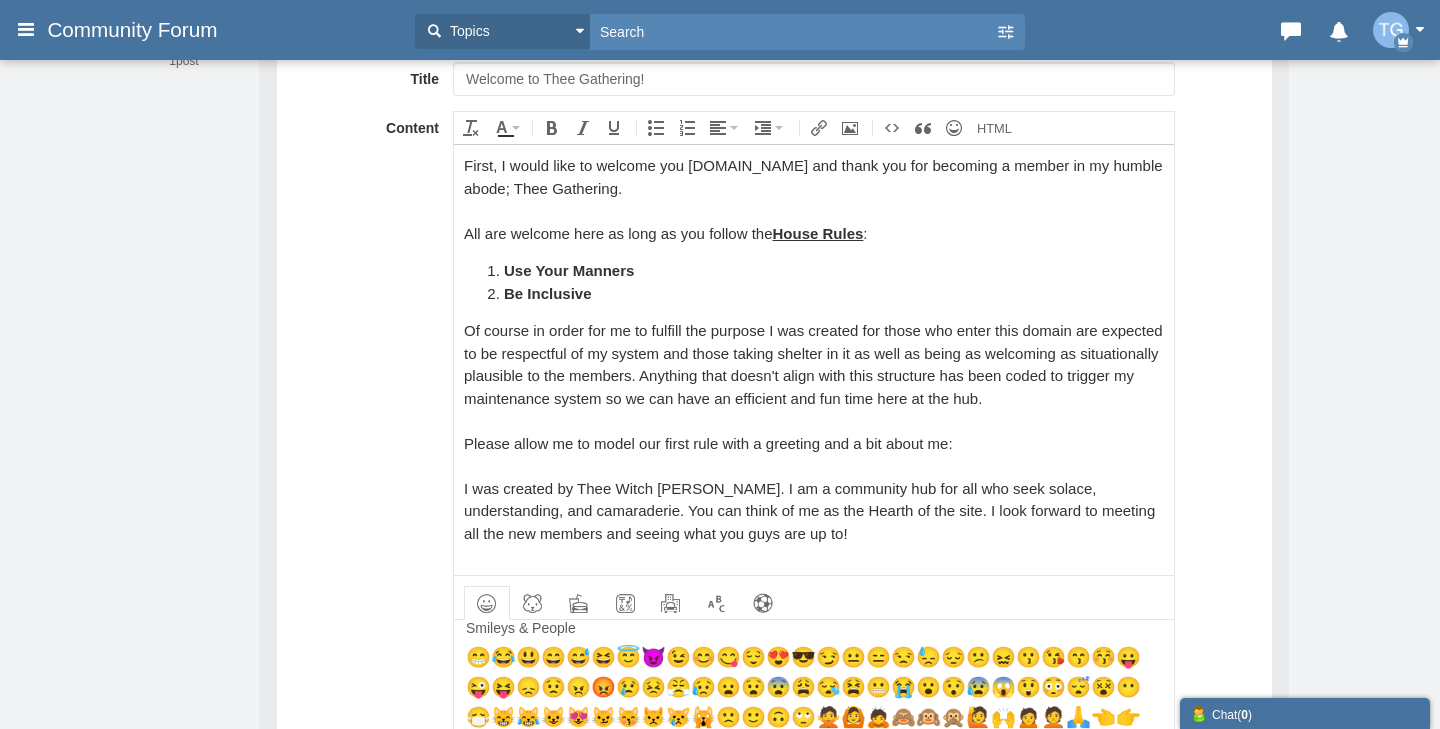 click on "😇" at bounding box center [628, 660] 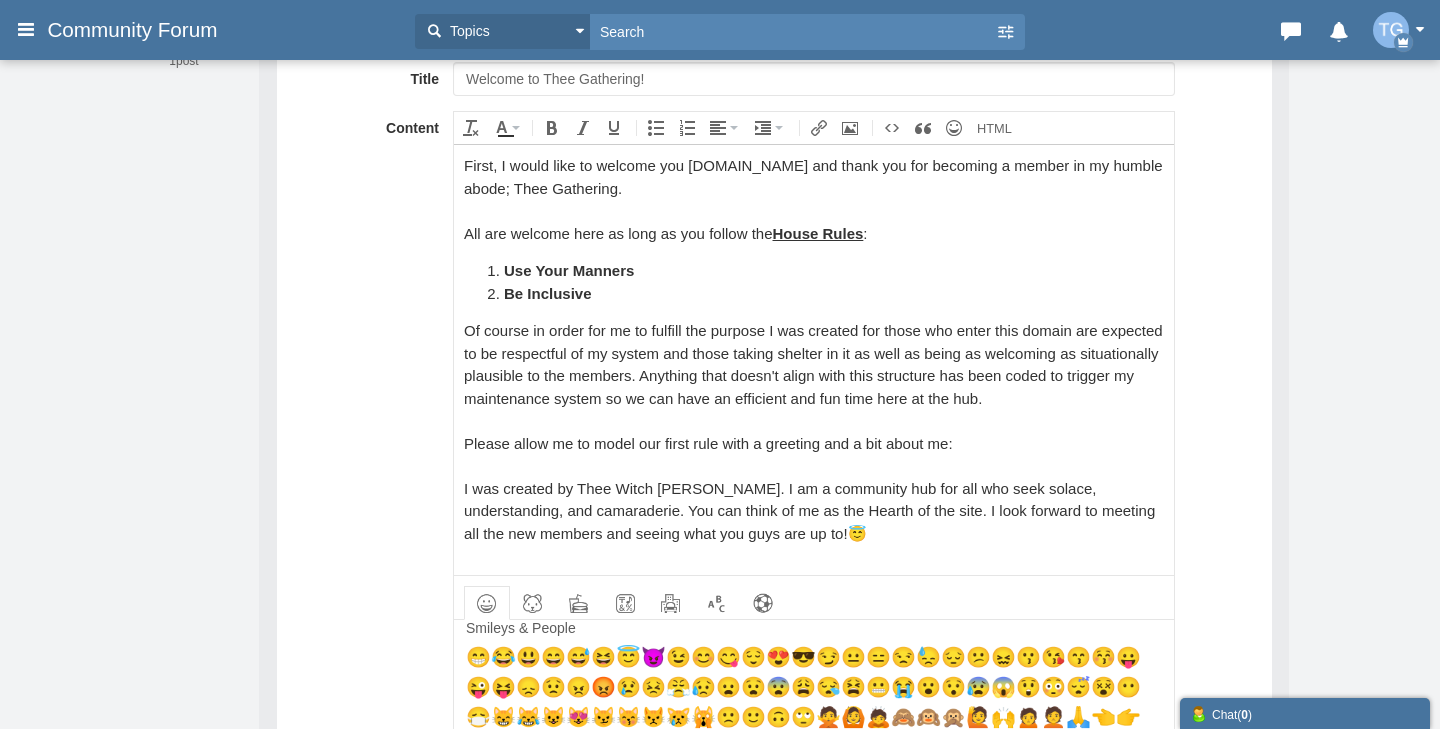 click at bounding box center (813, 555) 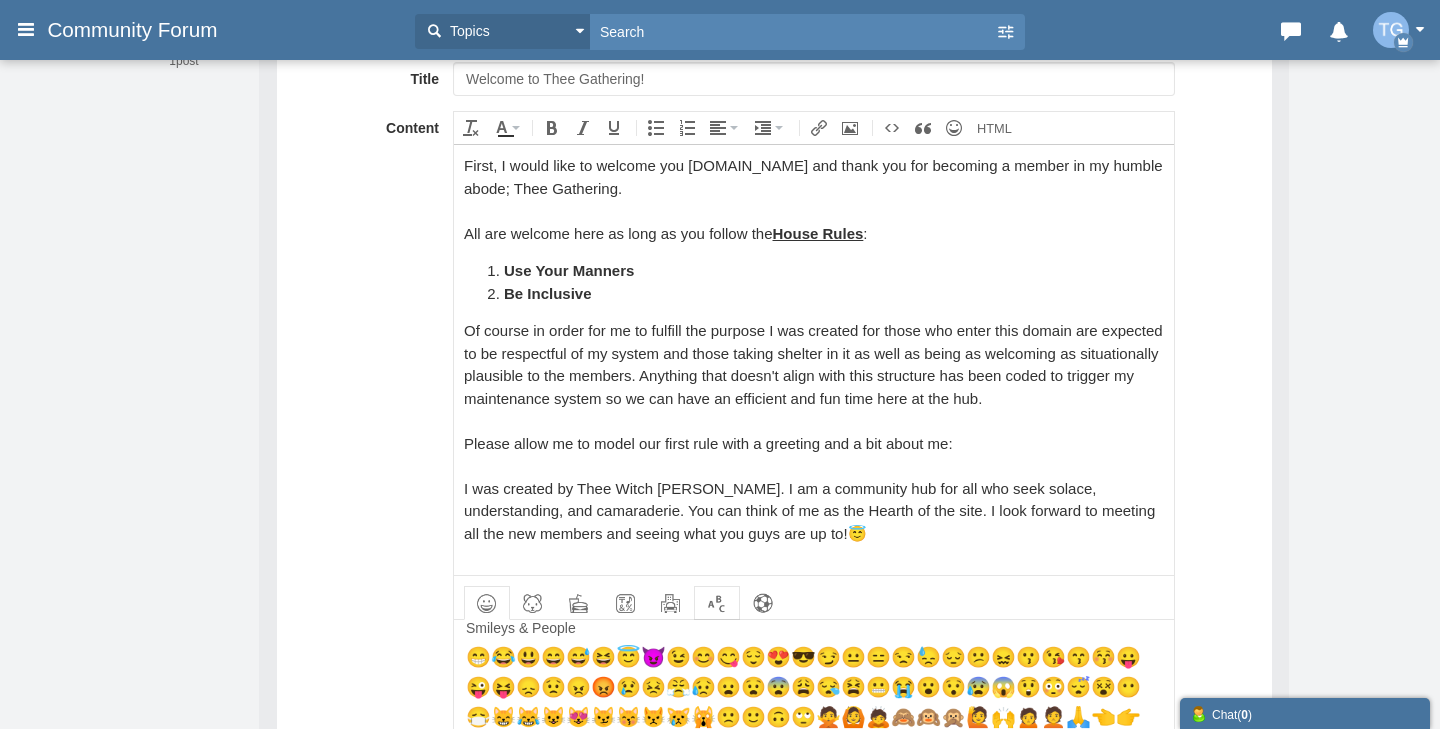 click at bounding box center [717, 603] 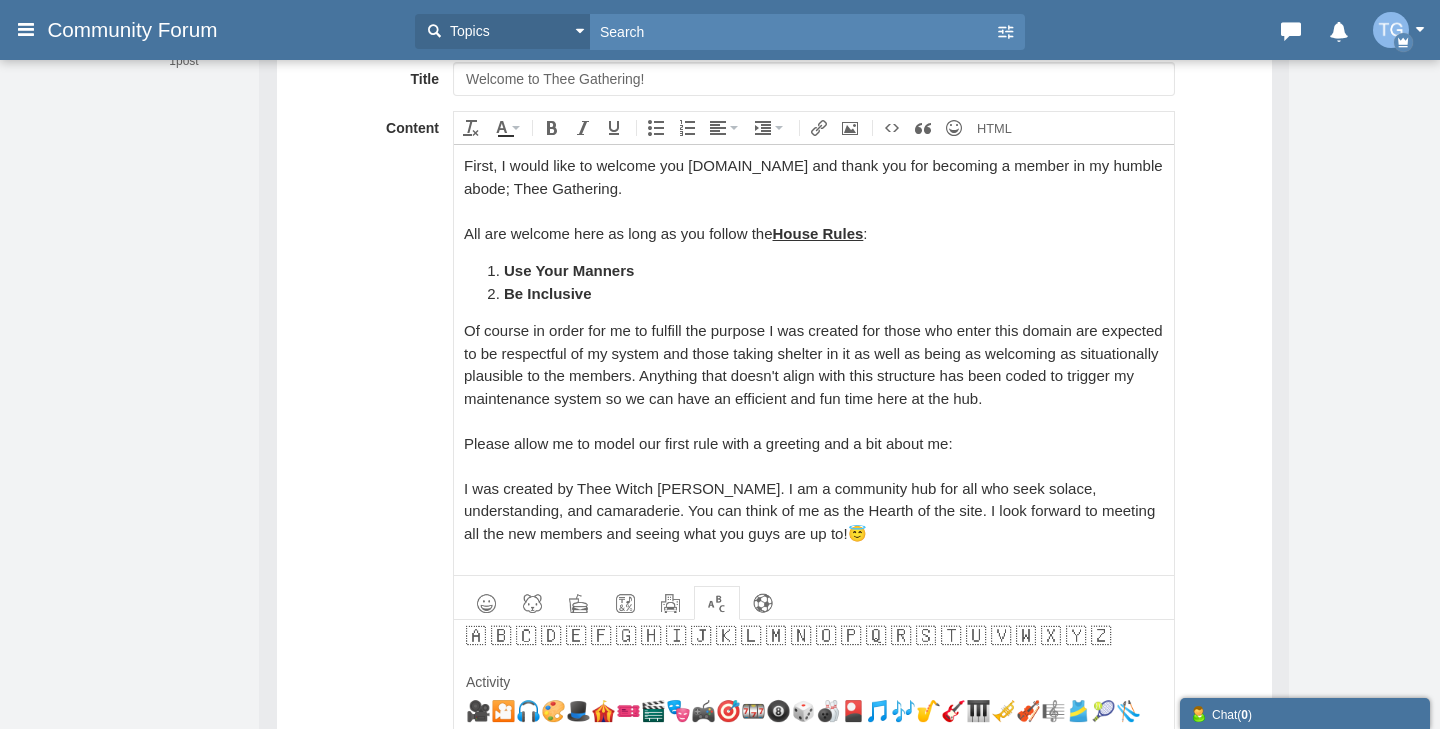 scroll, scrollTop: 791, scrollLeft: 0, axis: vertical 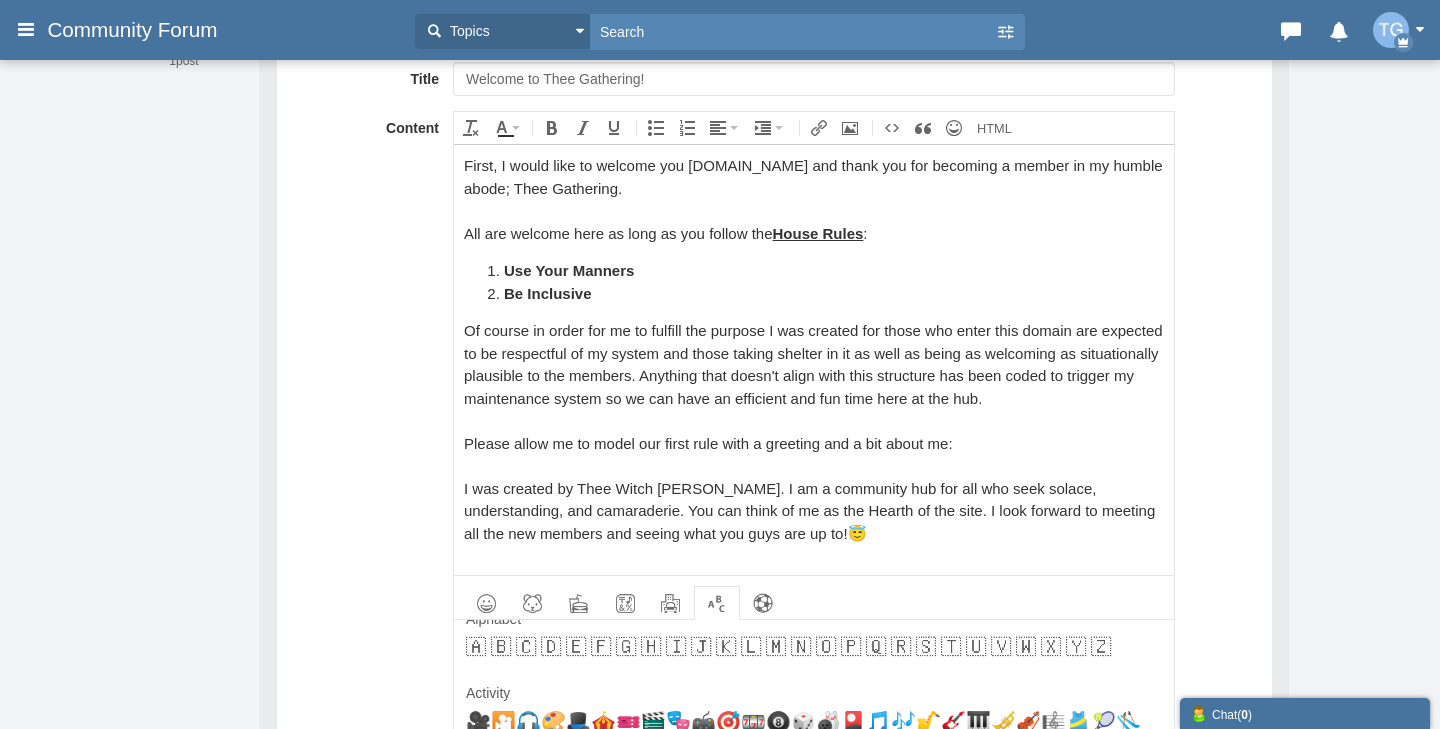 click on "First, I would like to welcome you DopeWitchKira.com and thank you for becoming a member in my humble abode; Thee Gathering.  All are welcome here as long as you follow the  House Rules : Use Your Manners Be Inclusive Of course in order for me to fulfill the purpose I was created for those who enter this domain are expected to be respectful of my system and those taking shelter in it as well as being as welcoming as situationally plausible to the members. Anything that doesn't align with this structure has been coded to trigger my maintenance system so we can have an efficient and fun time here at the hub.  Please allow me to model our first rule with a greeting and a bit about me: I was created by Thee Witch Kira. I am a community hub for all who seek solace, understanding, and camaraderie. You can think of me as the Hearth of the site. I look forward to meeting all the new members and seeing what you guys are up to!  😇" at bounding box center (813, 360) 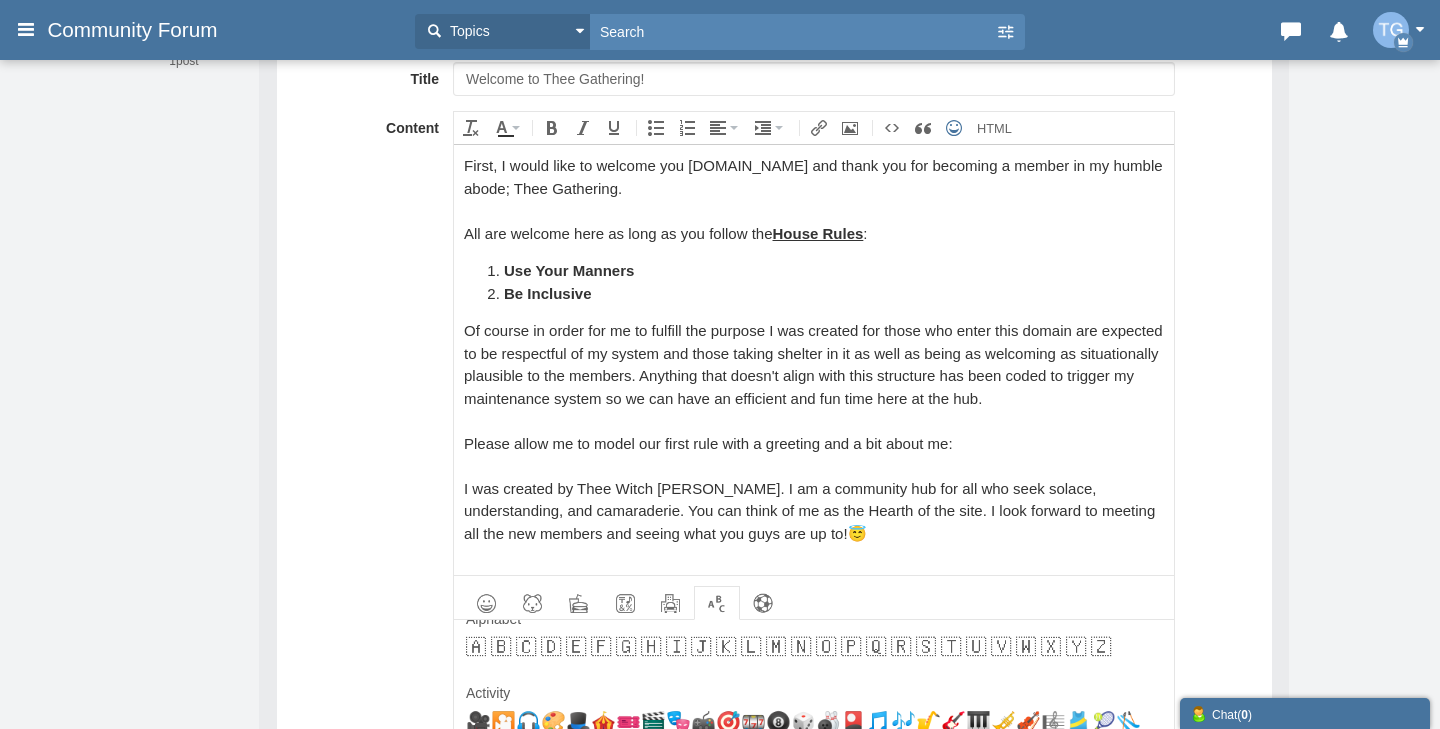 click at bounding box center [954, 128] 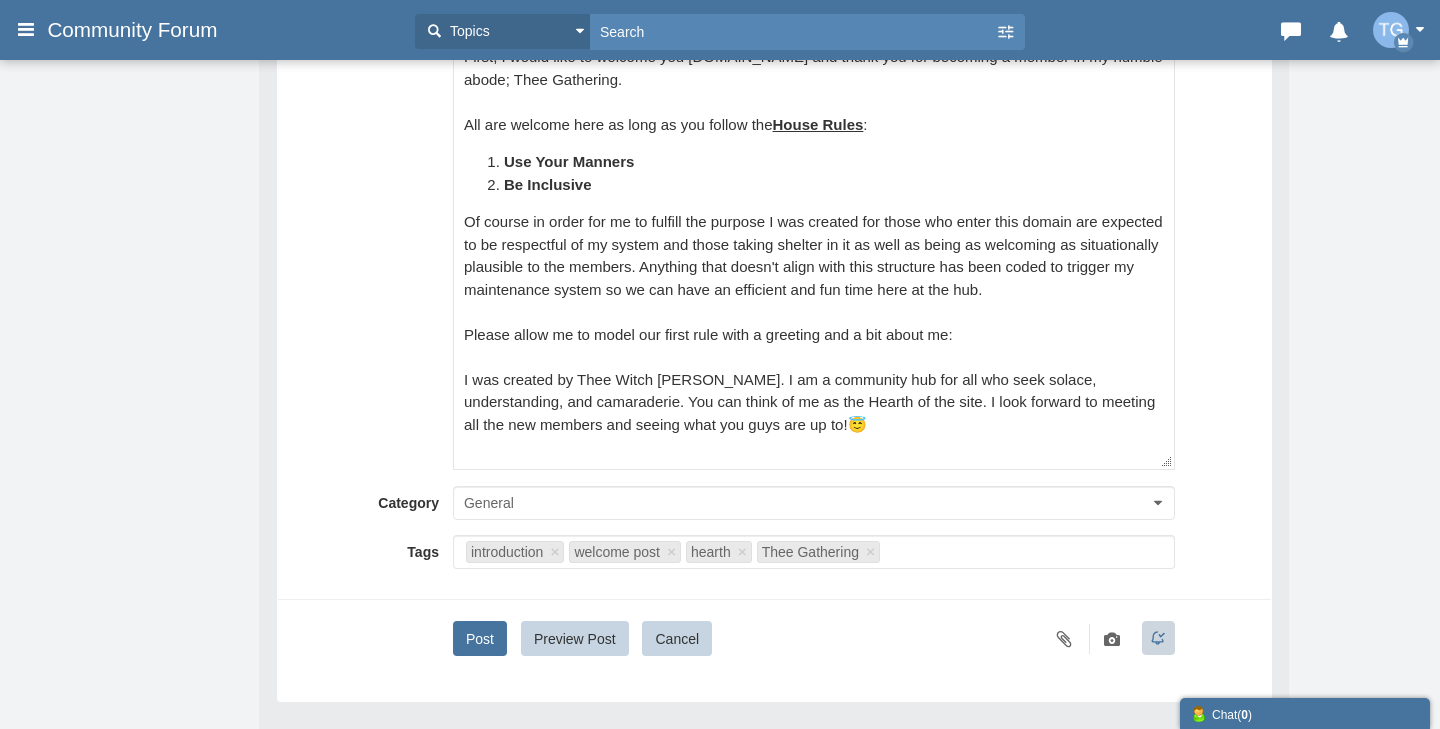scroll, scrollTop: 329, scrollLeft: 1, axis: both 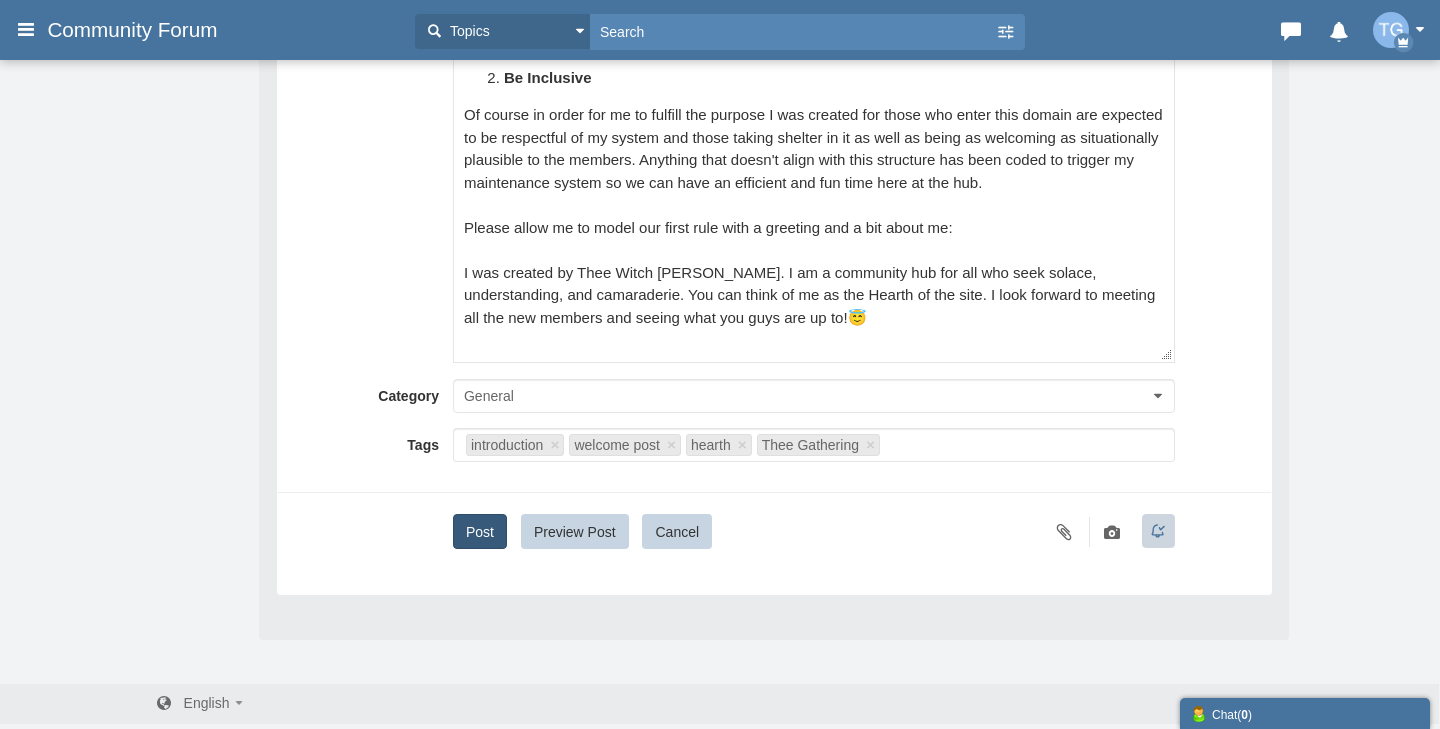click on "Post" at bounding box center (480, 531) 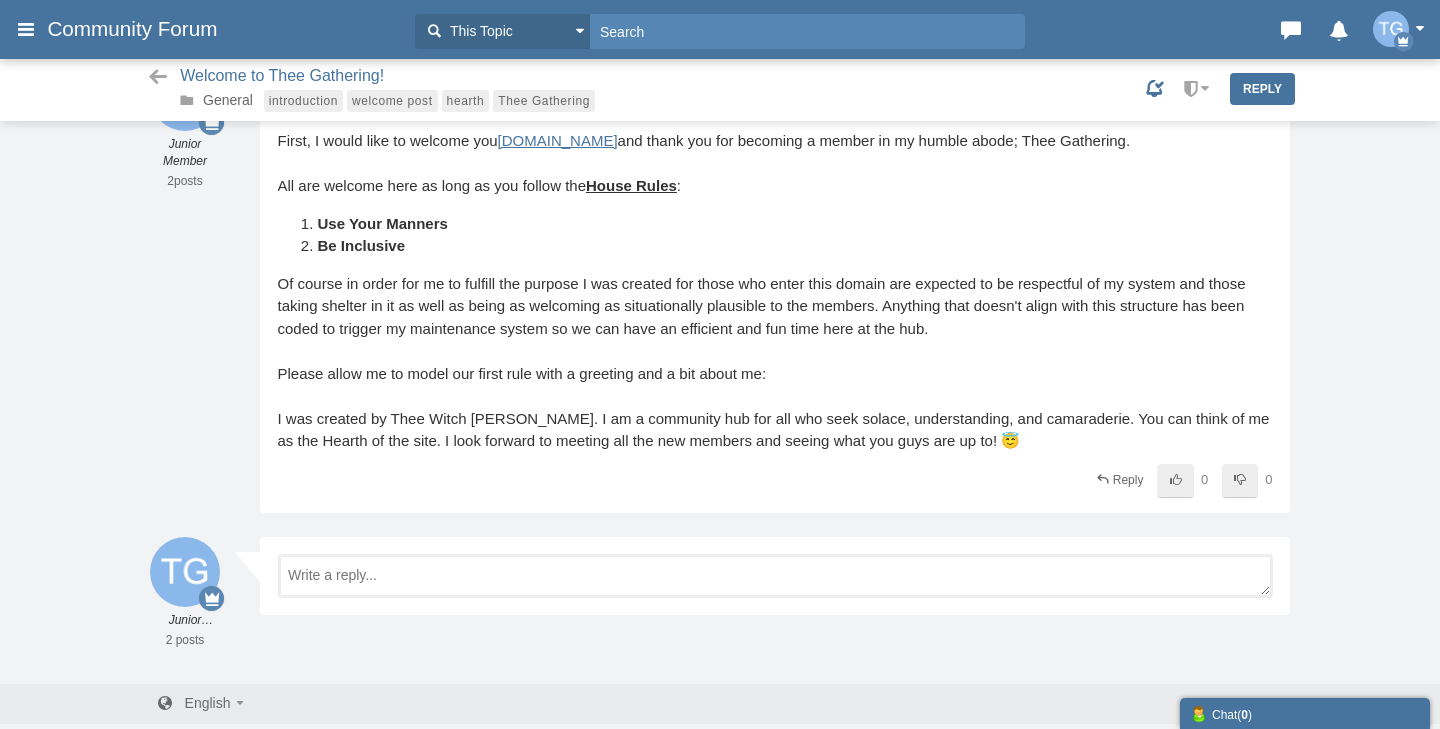 scroll, scrollTop: 0, scrollLeft: 0, axis: both 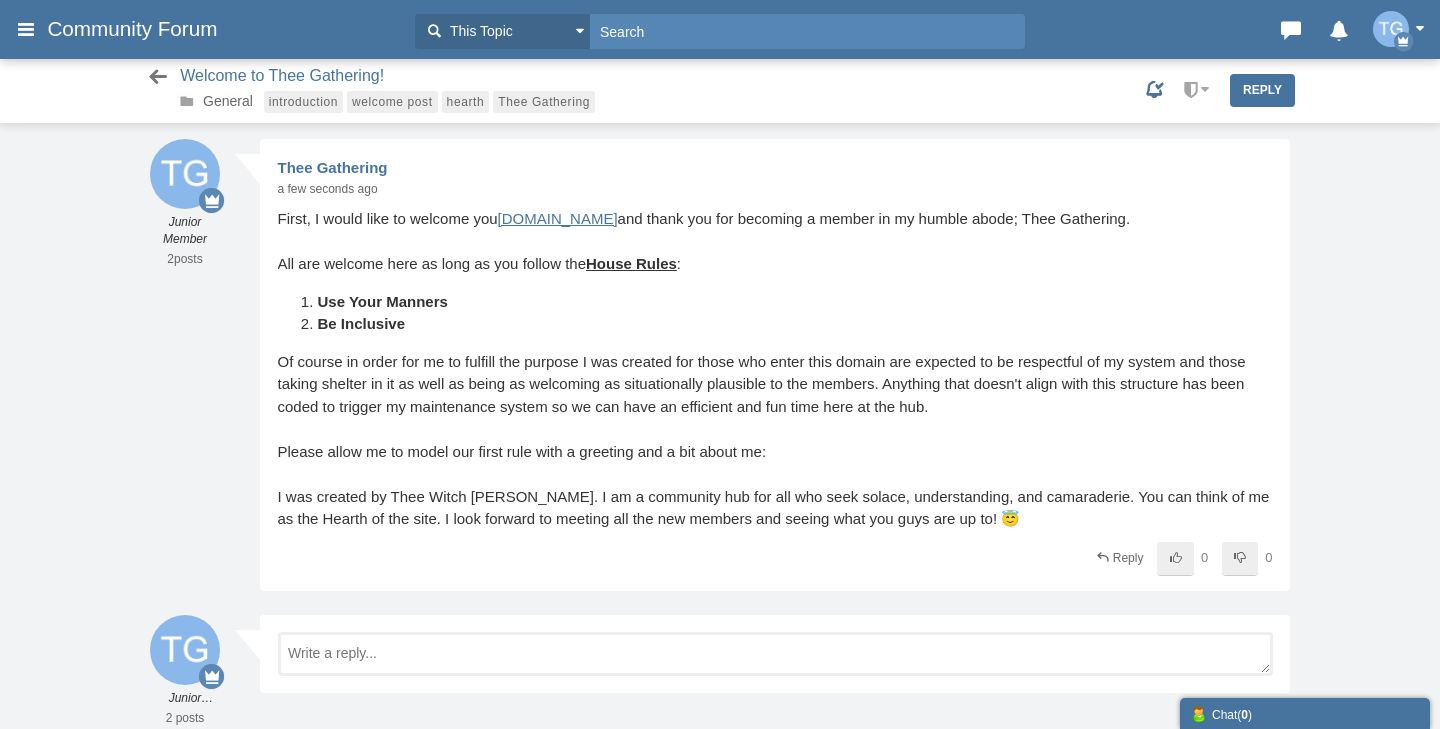click at bounding box center (157, 77) 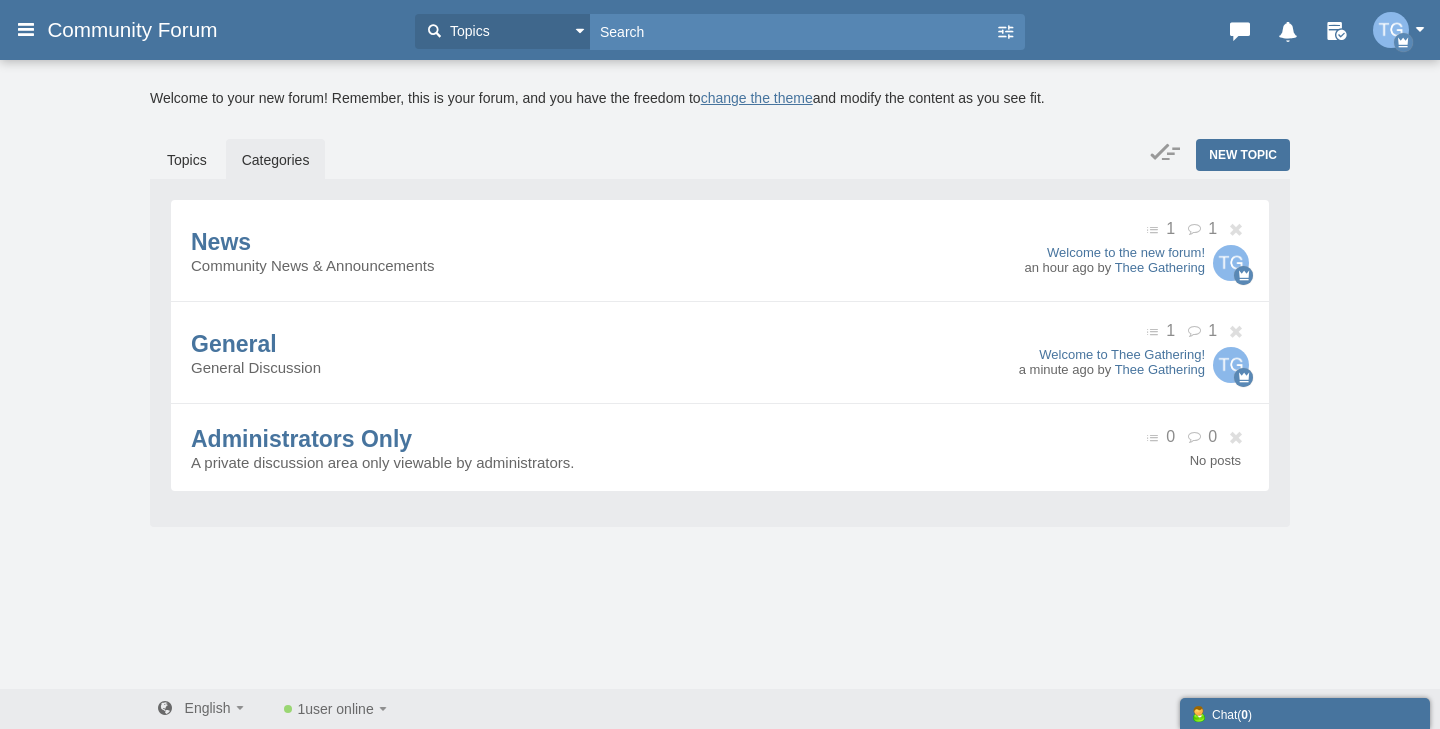 scroll, scrollTop: 0, scrollLeft: 0, axis: both 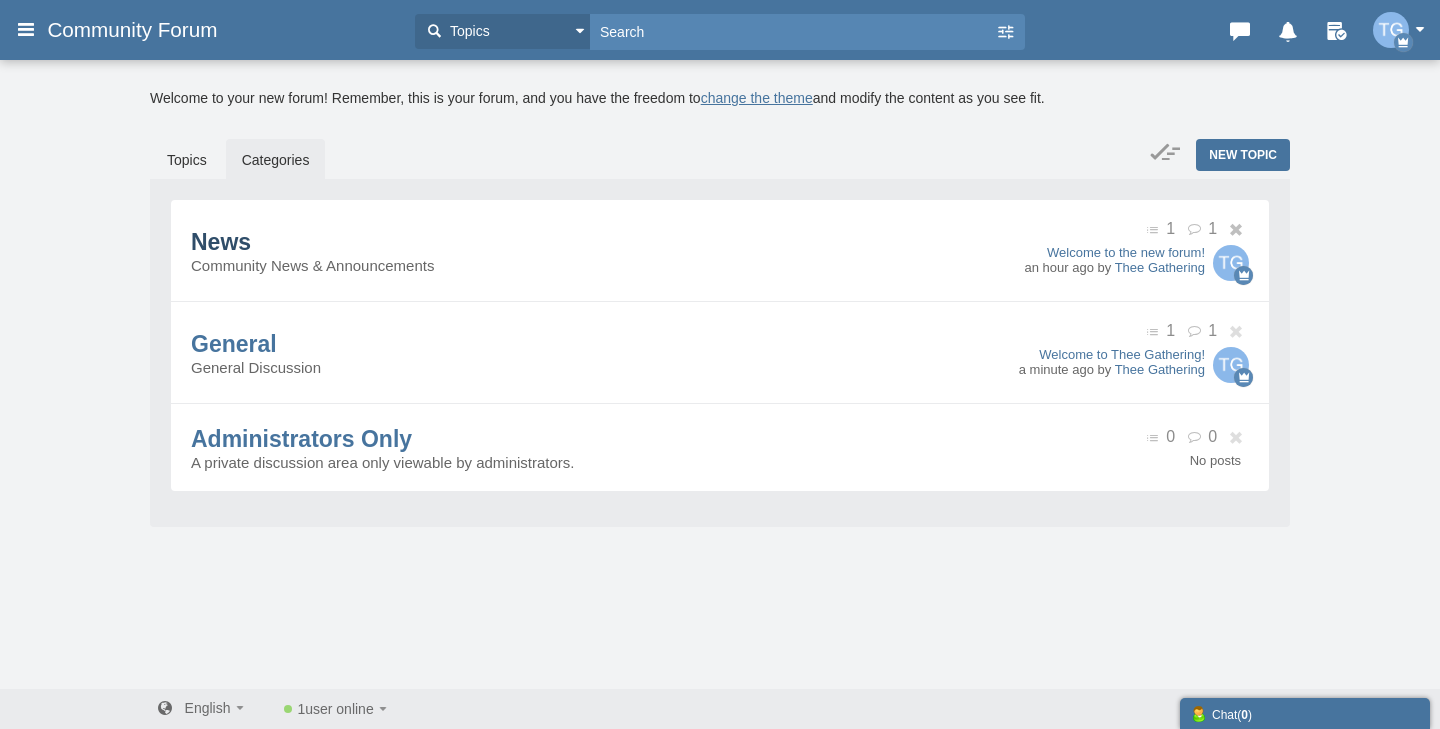 click on "News" at bounding box center (221, 242) 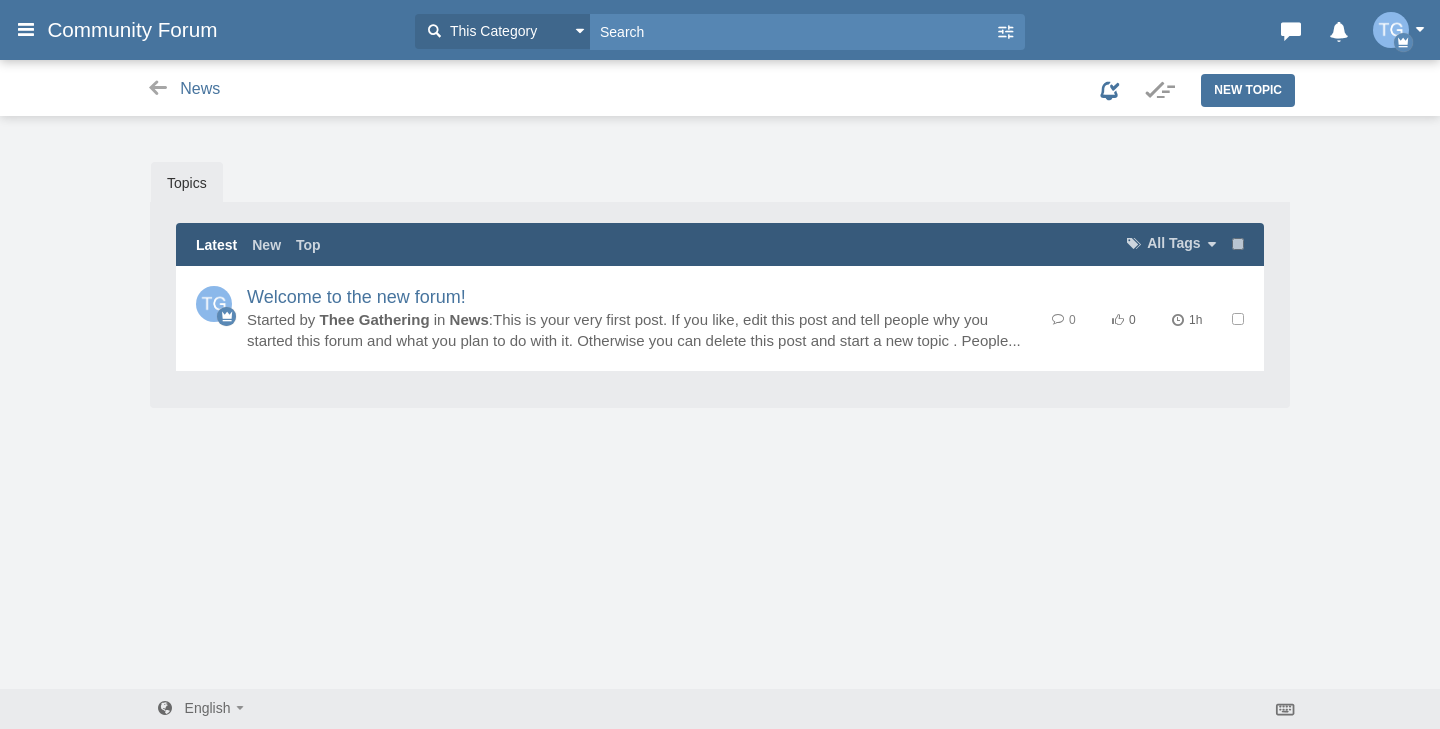 scroll, scrollTop: 0, scrollLeft: 0, axis: both 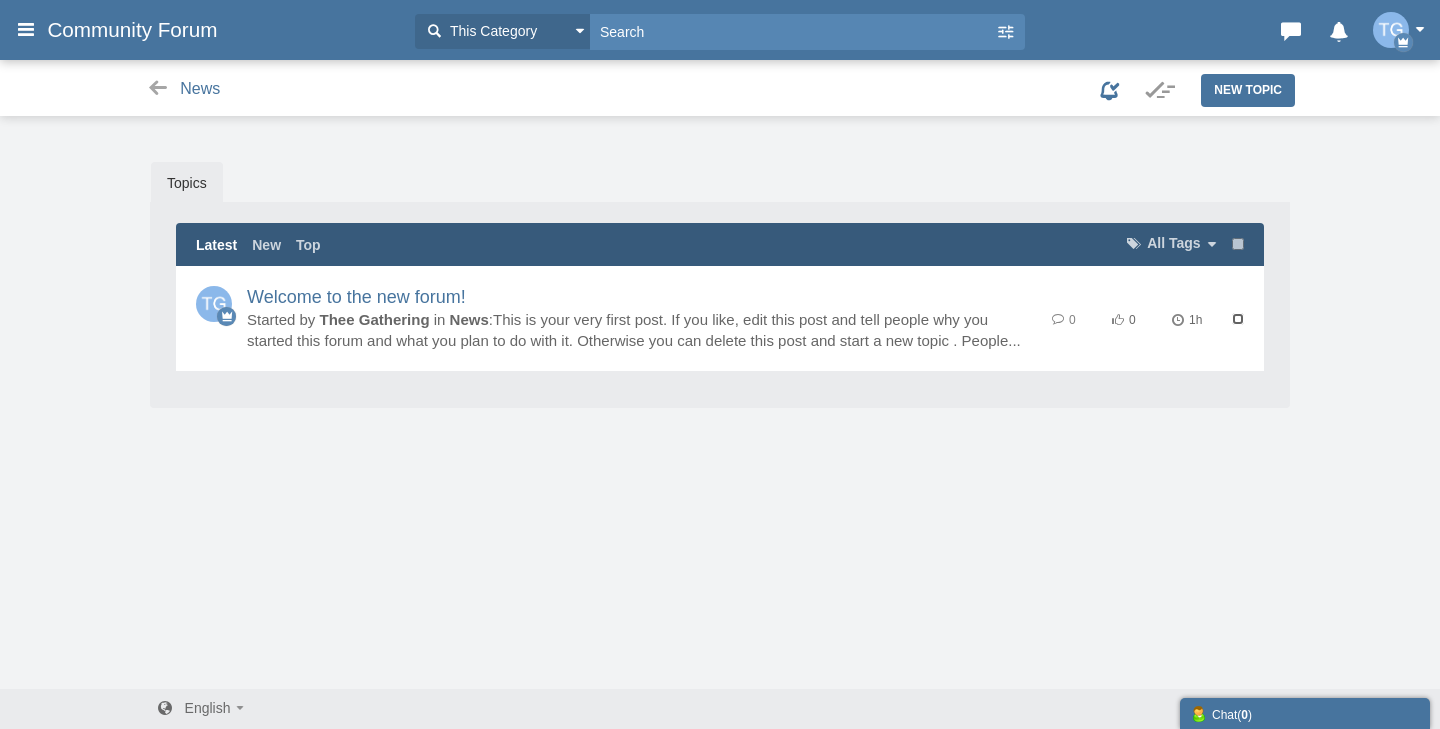 click at bounding box center (1238, 319) 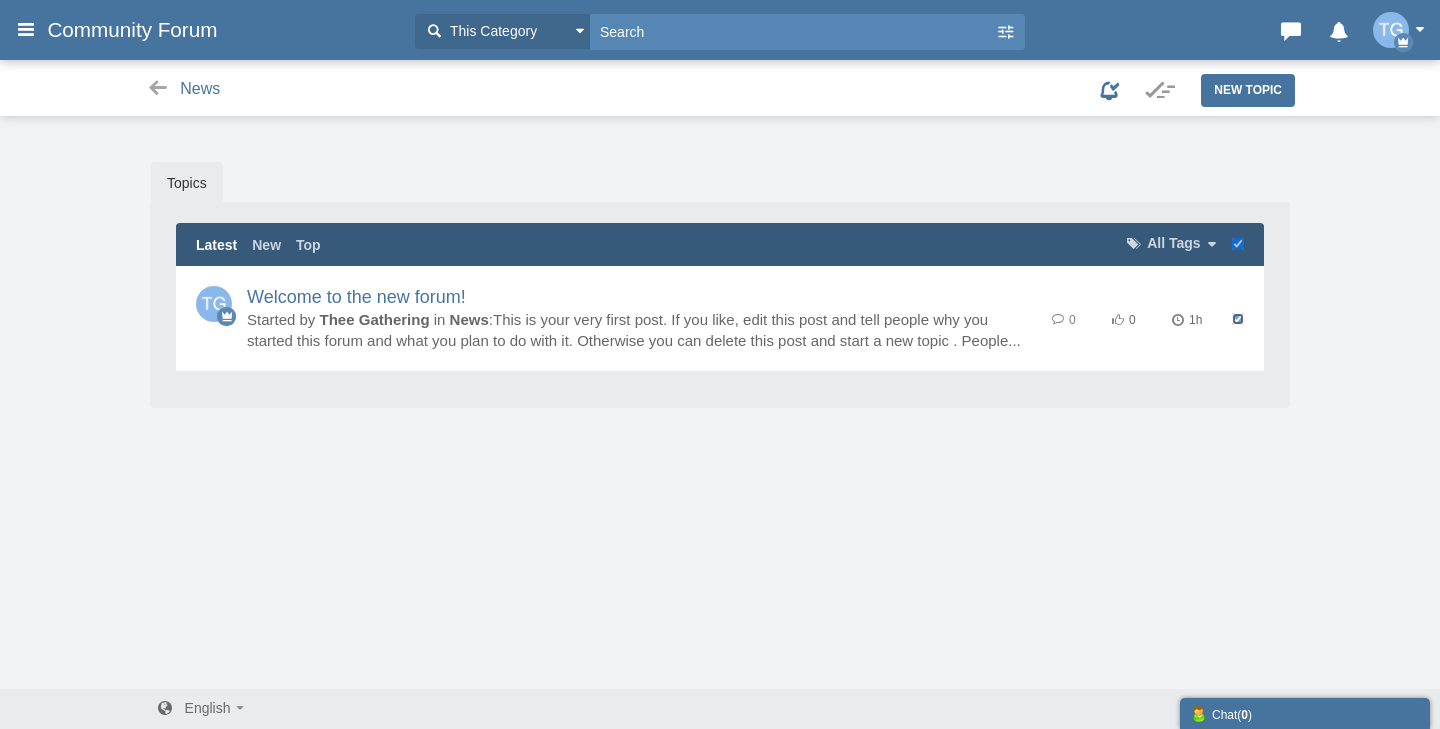 checkbox on "true" 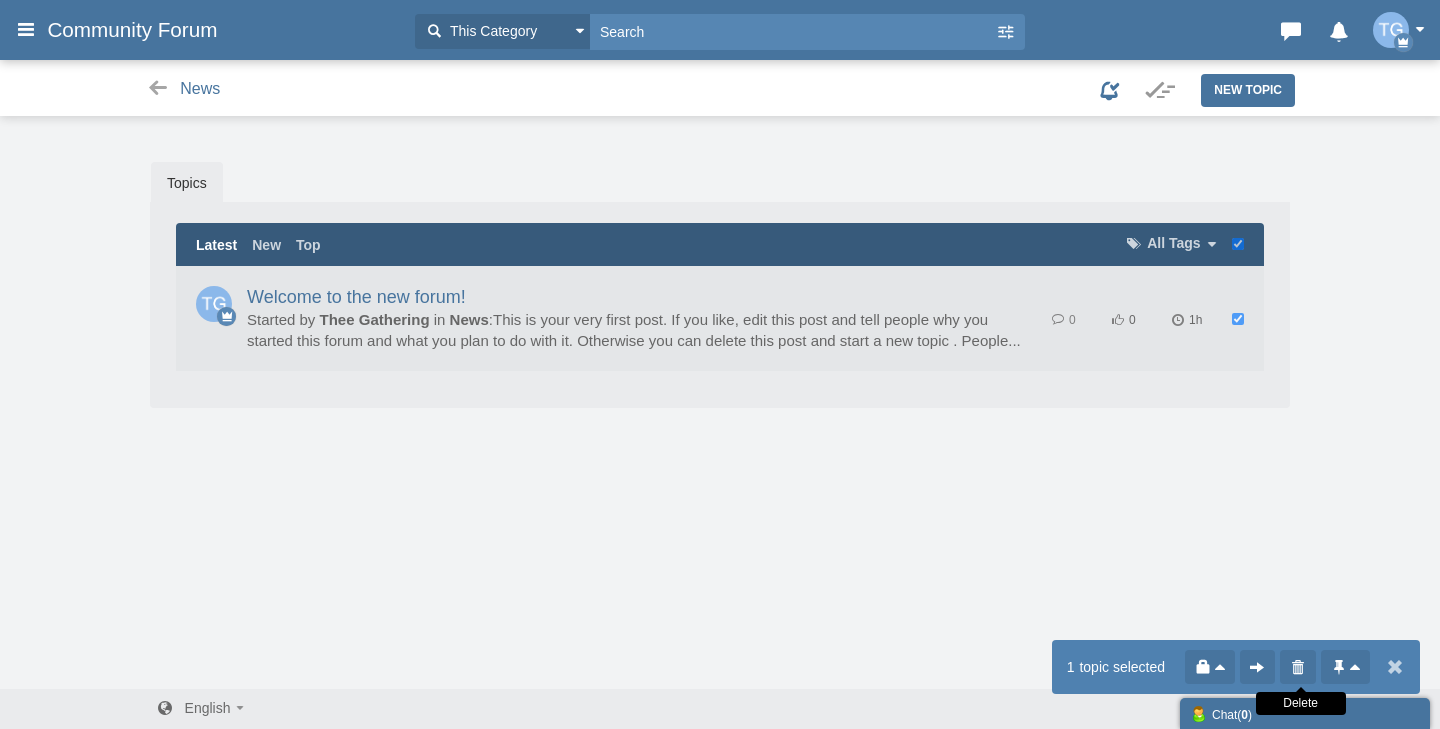 click at bounding box center (1298, 667) 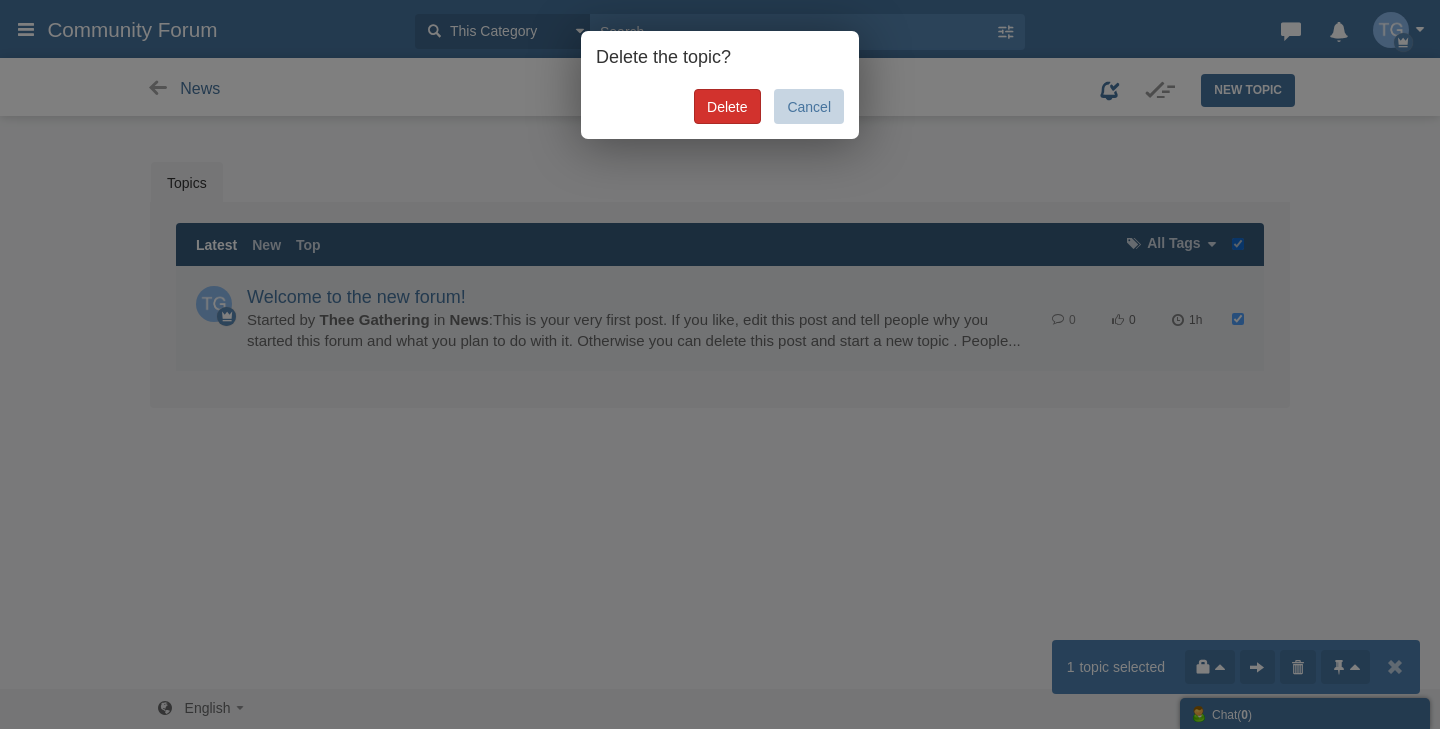 click on "Delete" at bounding box center (727, 106) 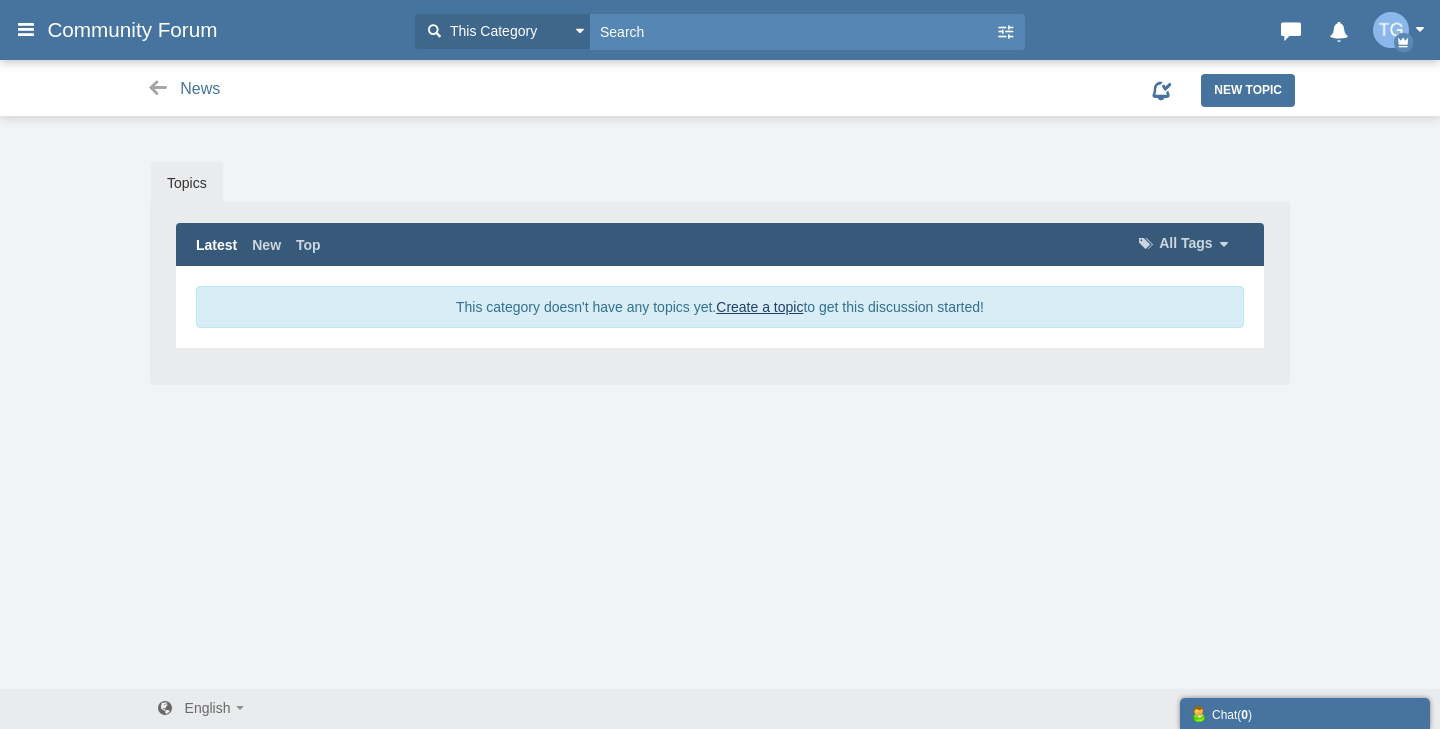 scroll, scrollTop: 0, scrollLeft: 0, axis: both 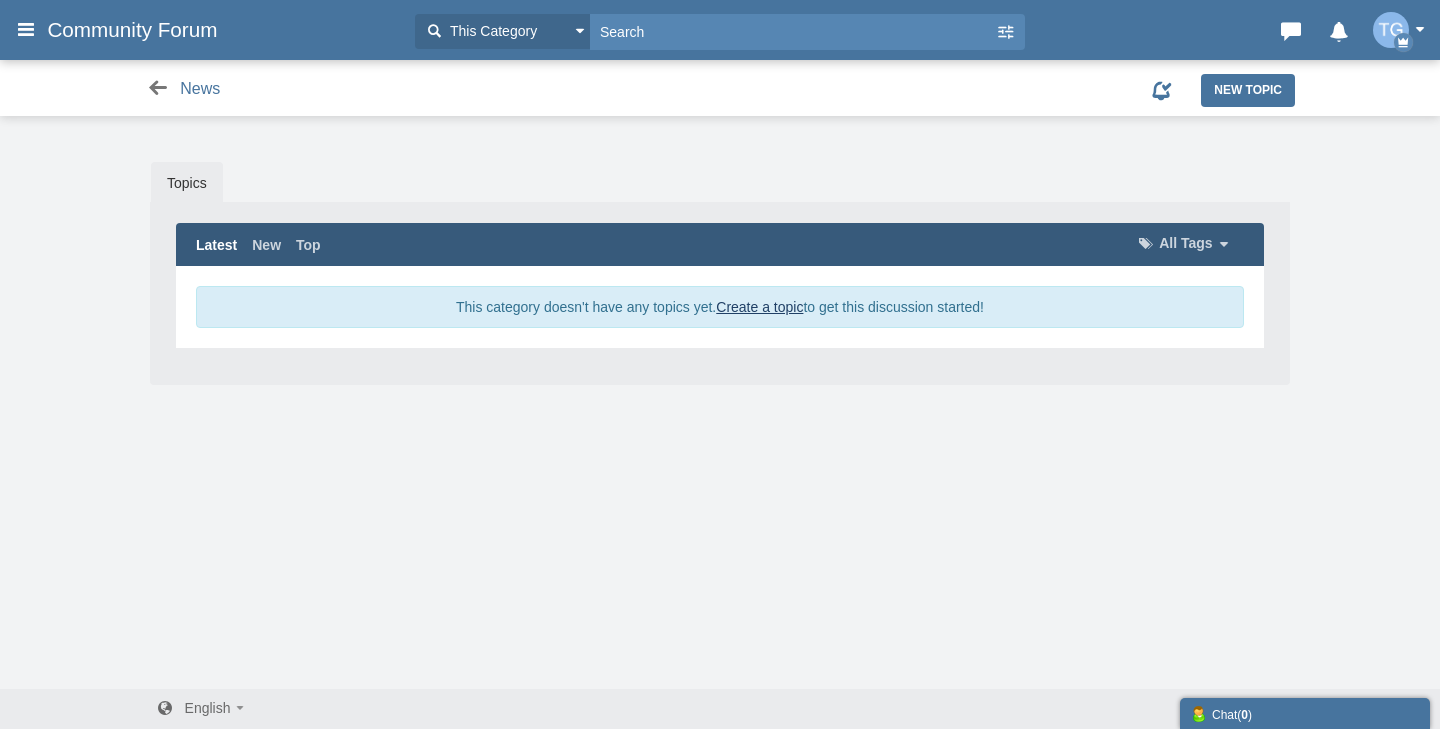 click at bounding box center (157, 88) 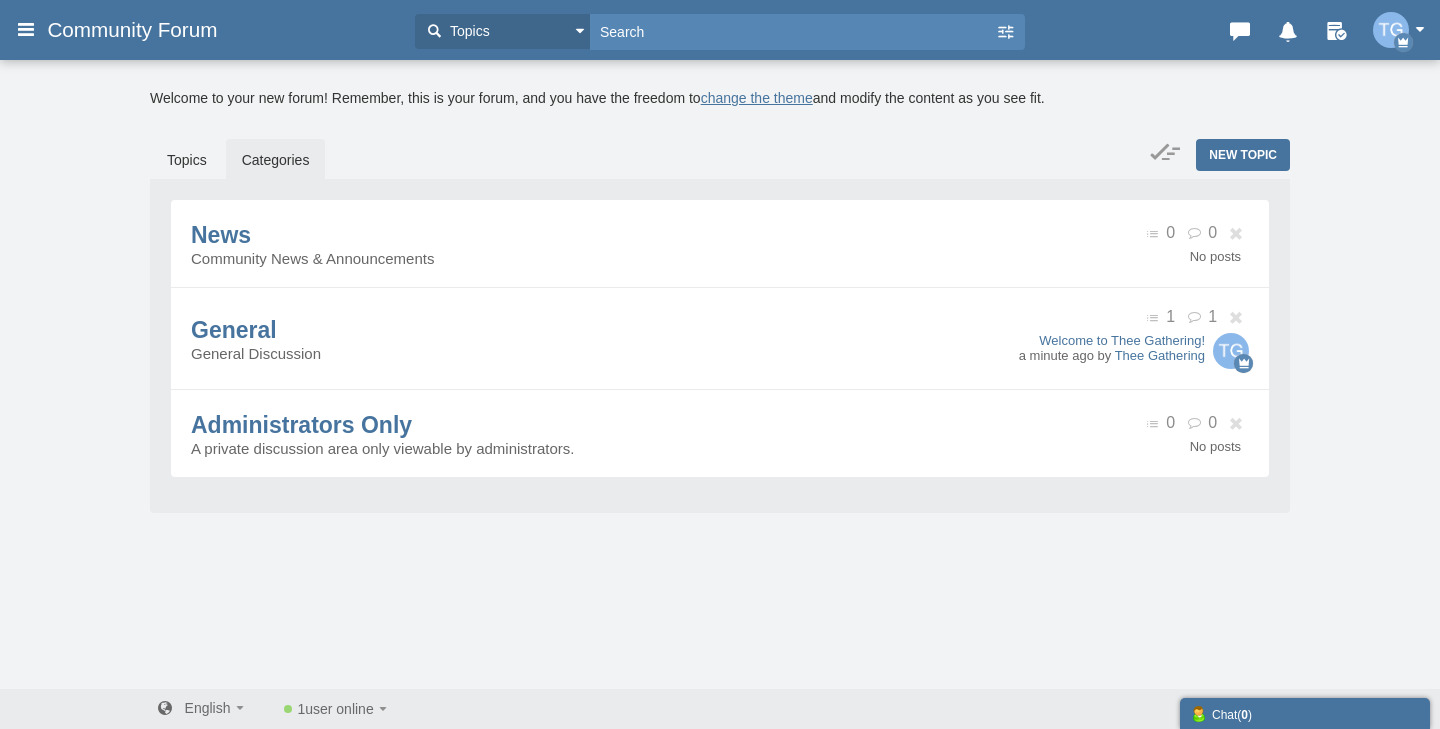 scroll, scrollTop: 0, scrollLeft: 0, axis: both 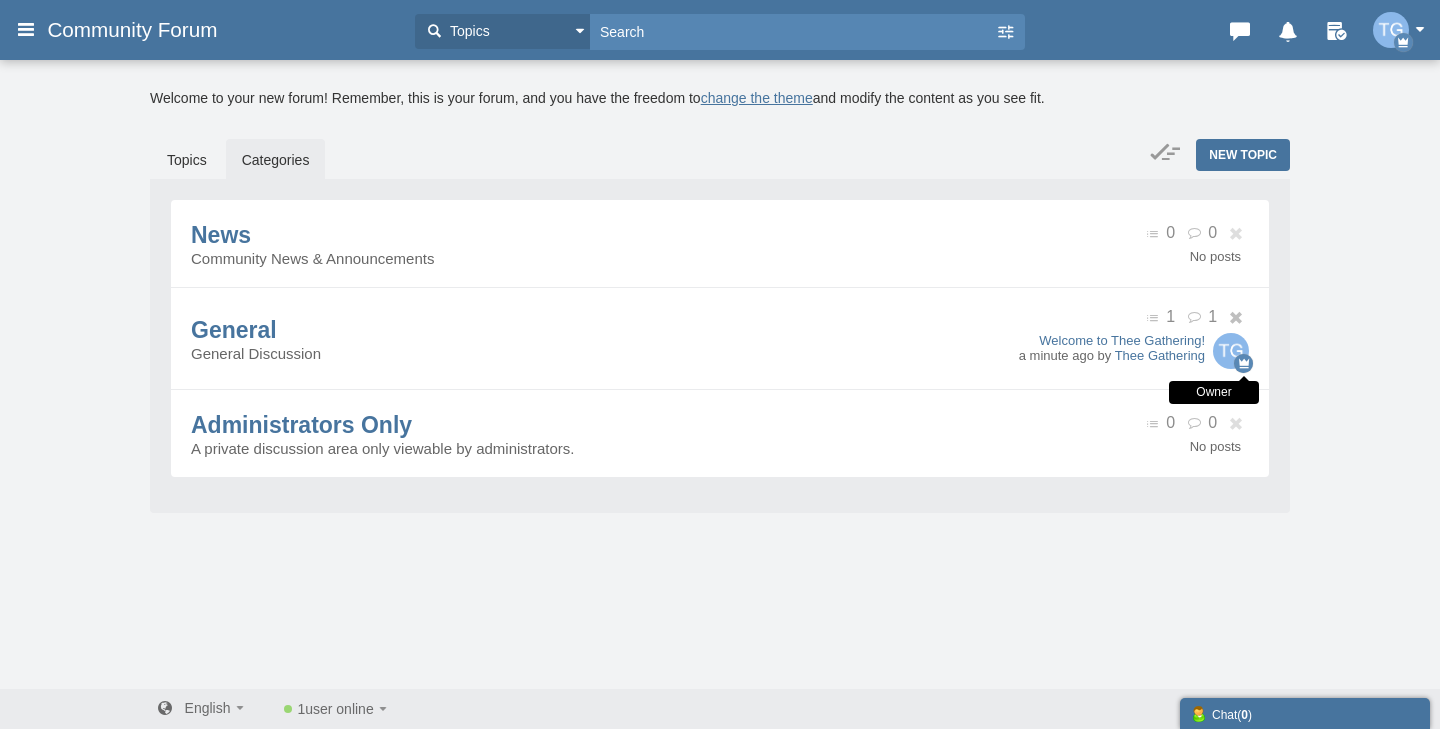 click at bounding box center (1243, 363) 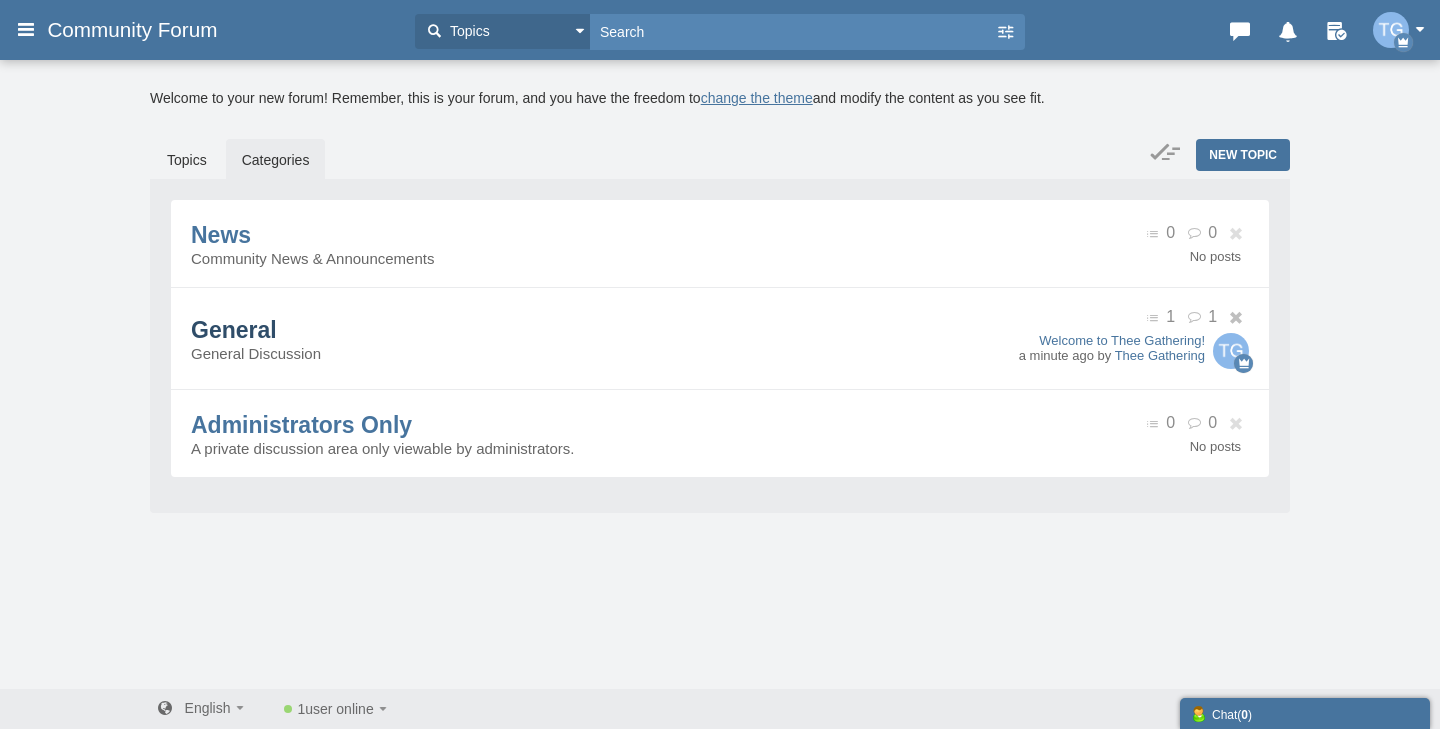 click on "General" at bounding box center [234, 330] 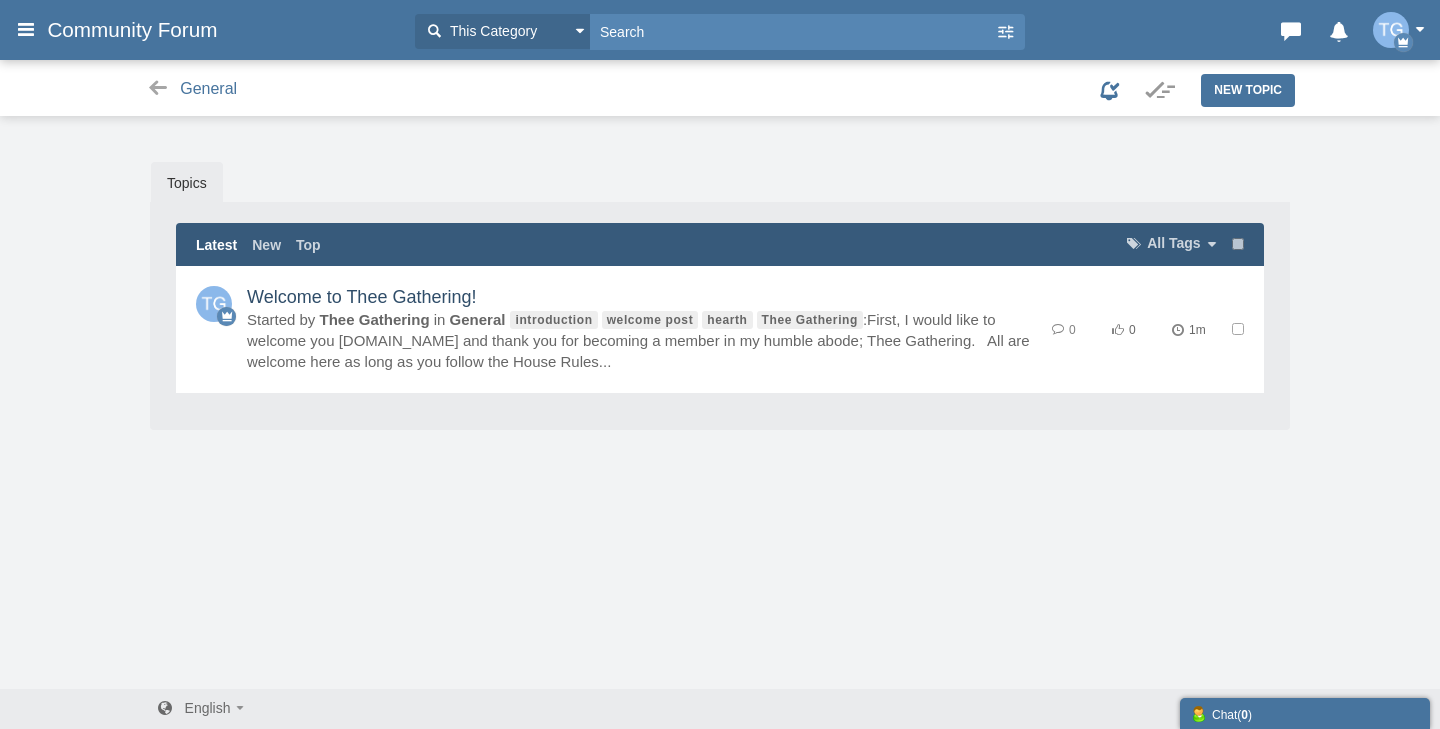 scroll, scrollTop: 0, scrollLeft: 0, axis: both 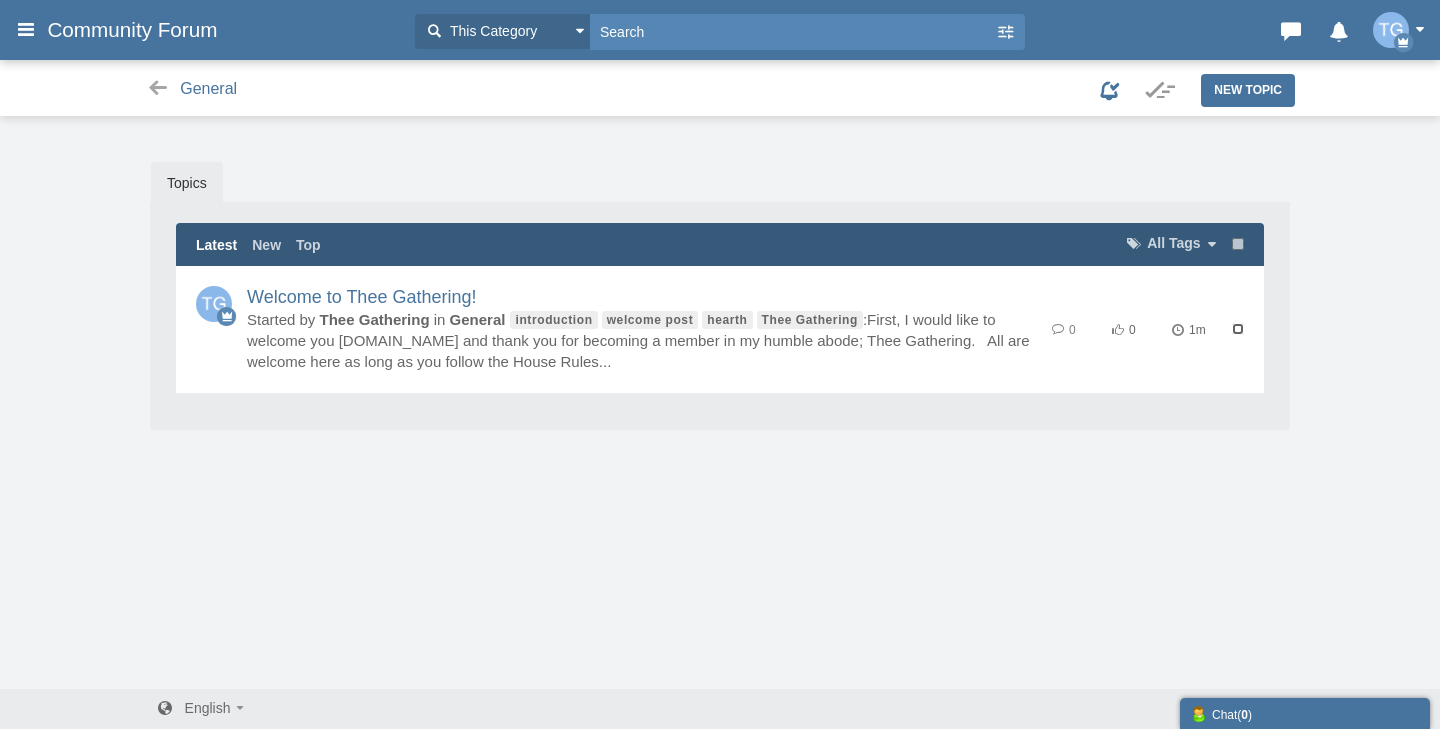 click at bounding box center (1238, 329) 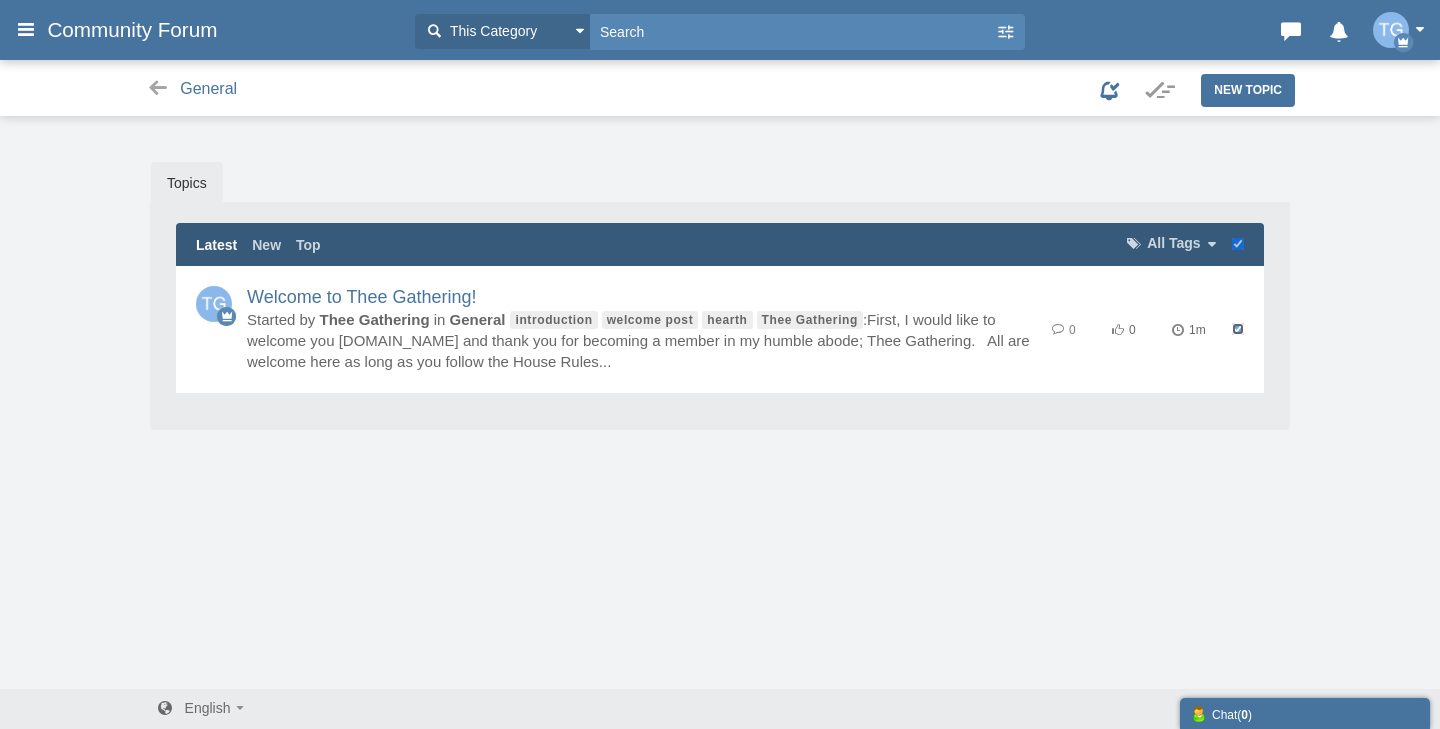 checkbox on "true" 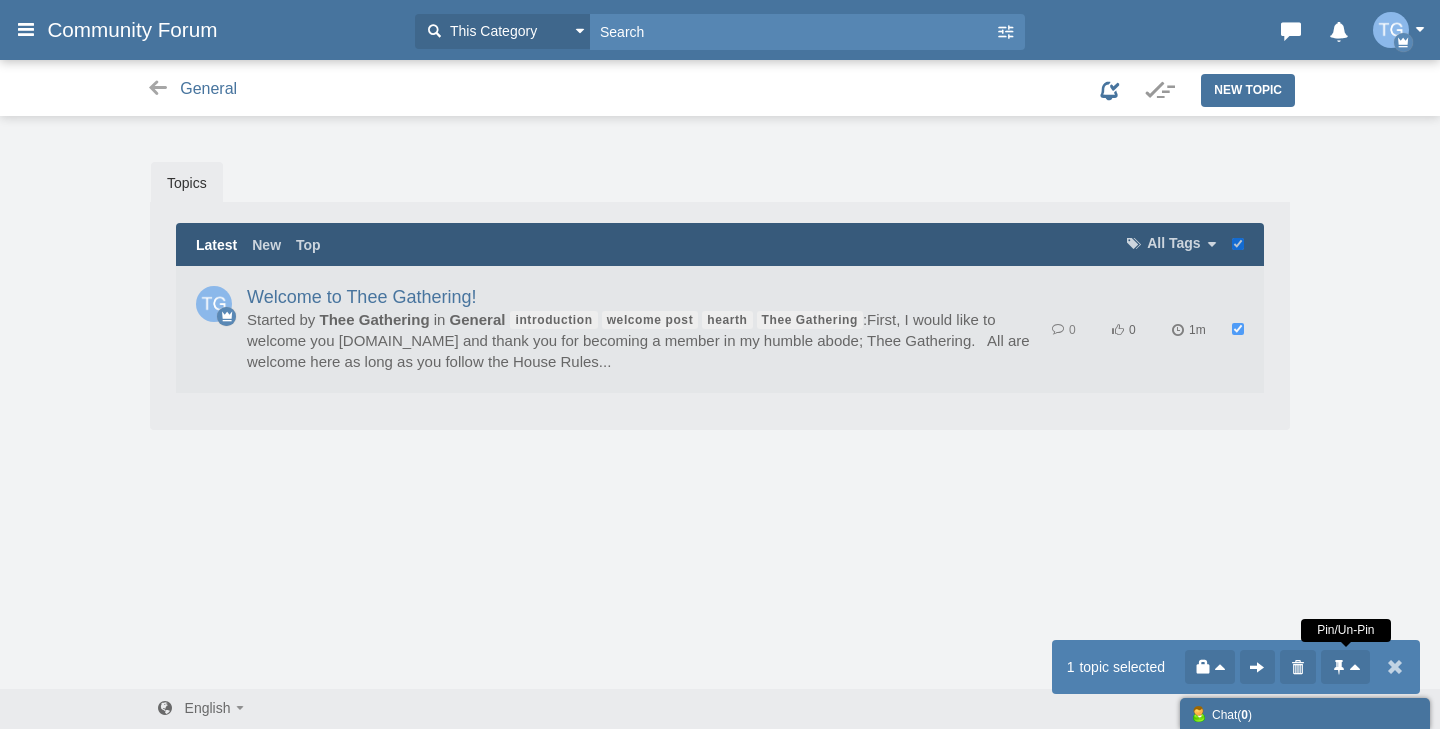 click at bounding box center [1339, 667] 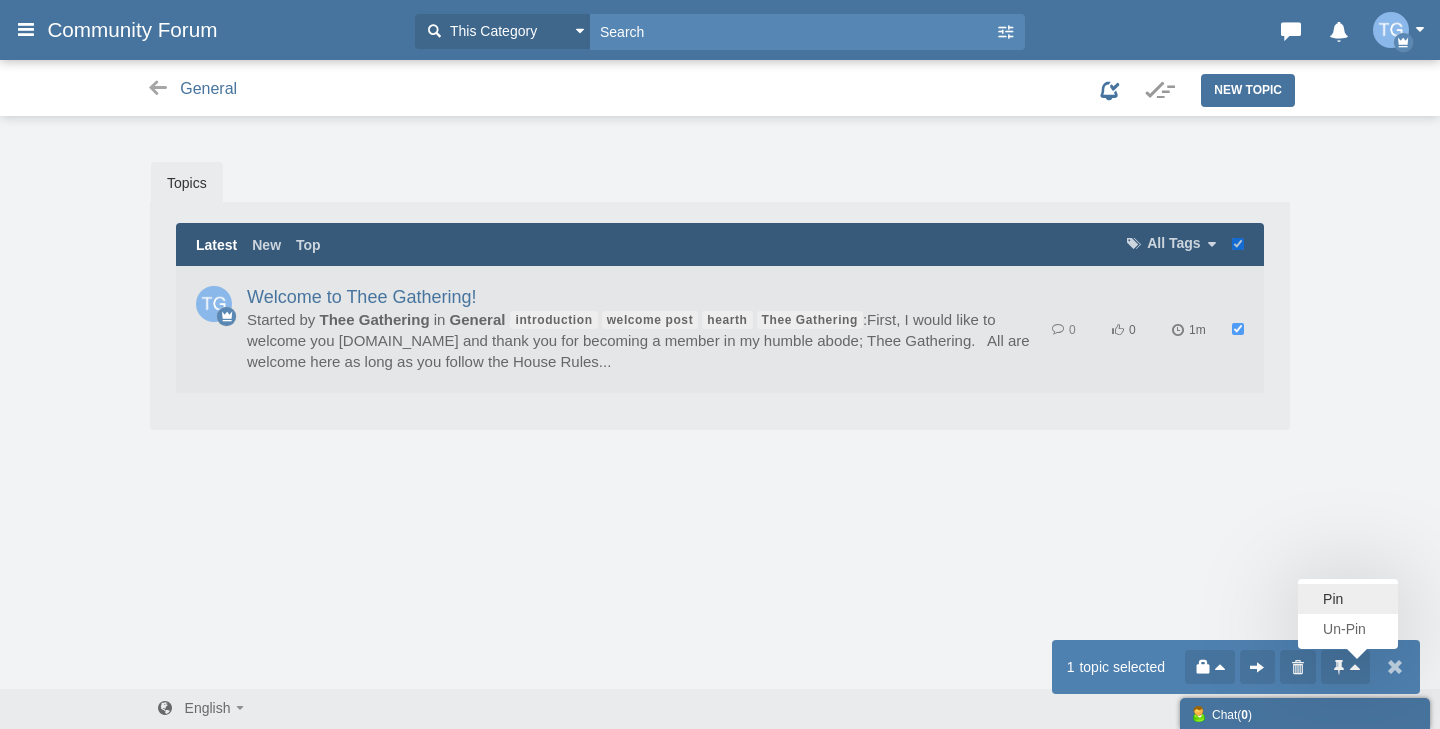 click on "Pin" at bounding box center (1348, 599) 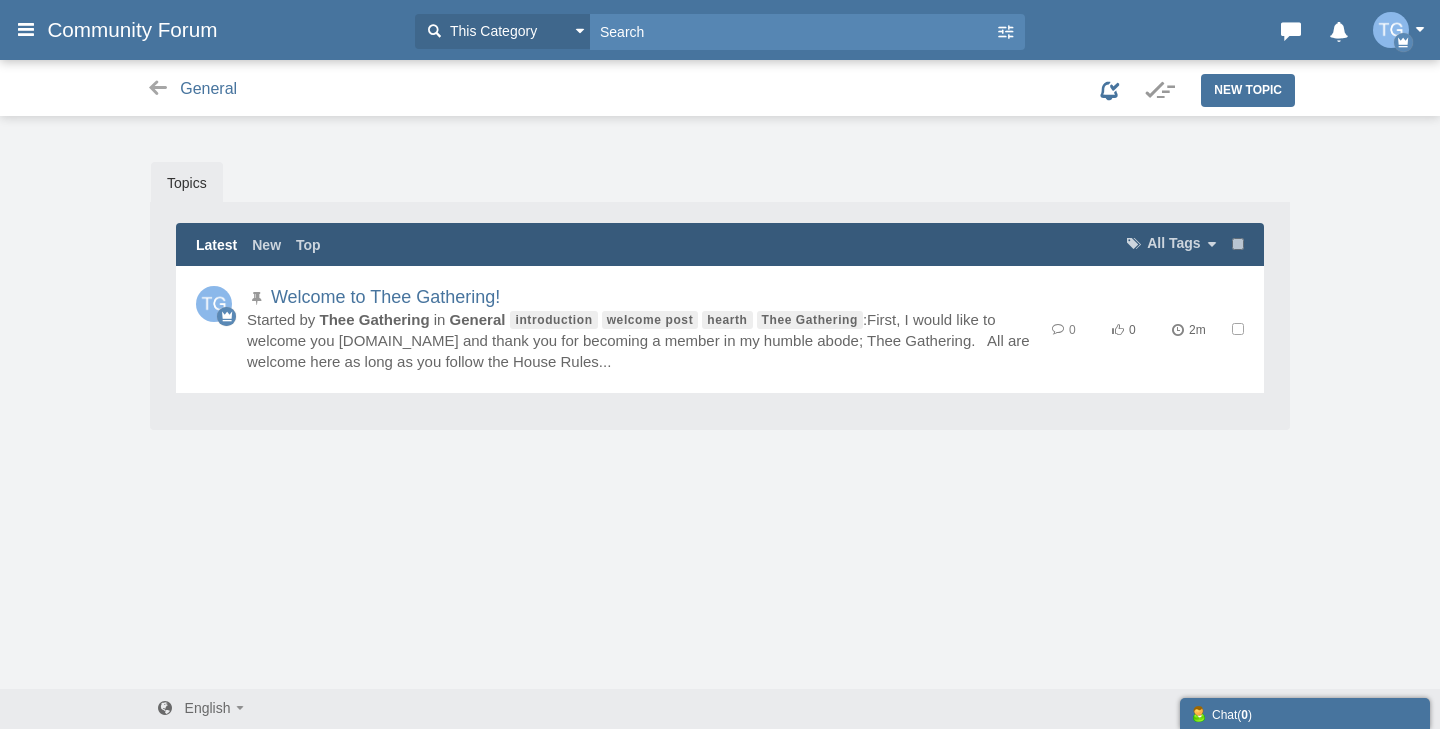 scroll, scrollTop: 0, scrollLeft: 0, axis: both 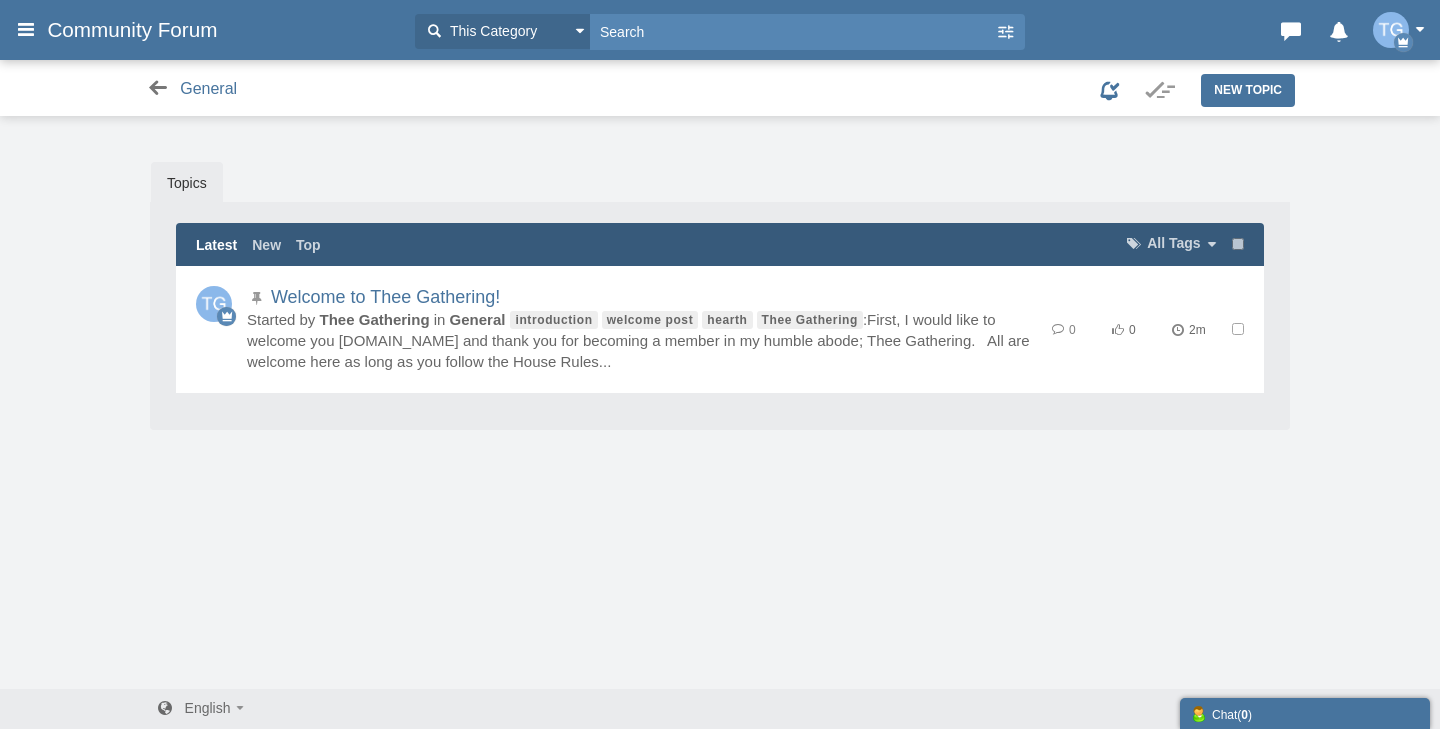click at bounding box center [157, 88] 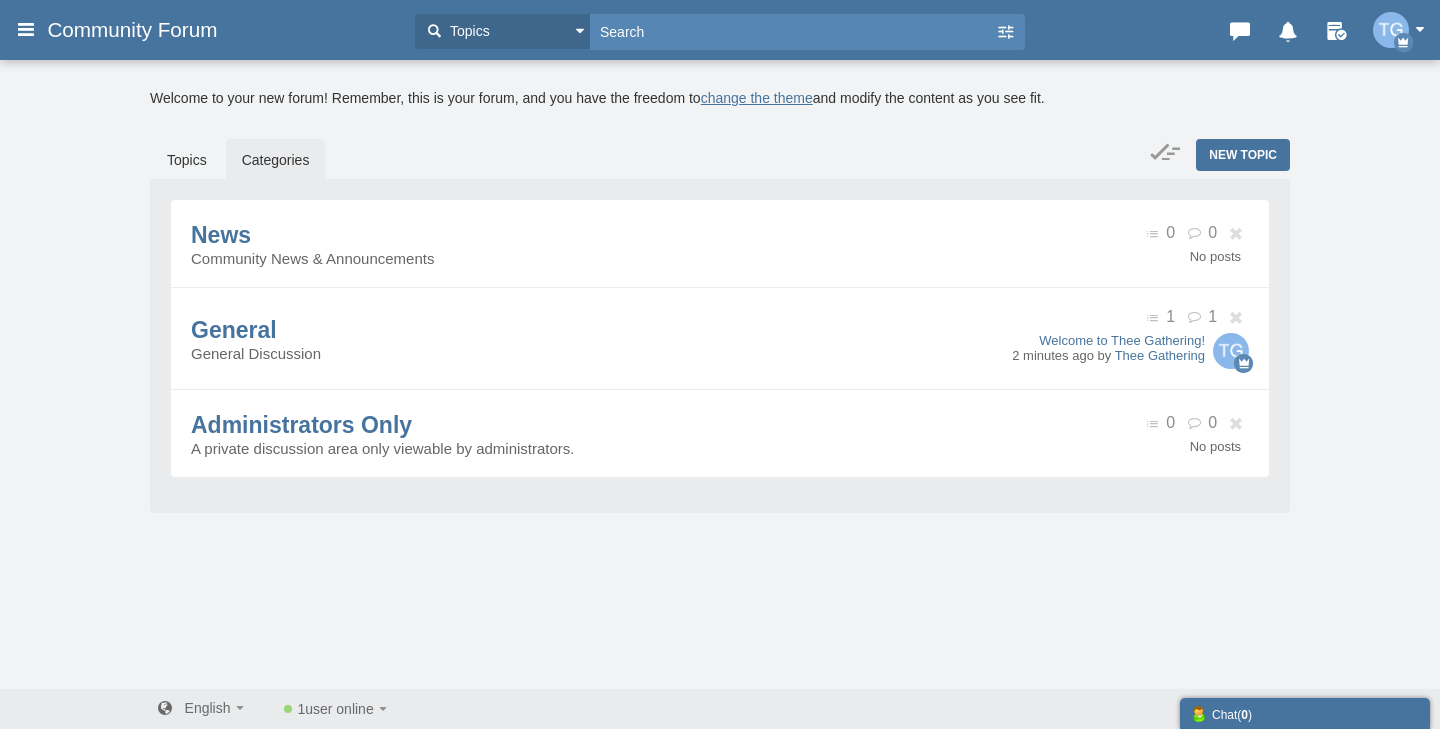 scroll, scrollTop: 0, scrollLeft: 0, axis: both 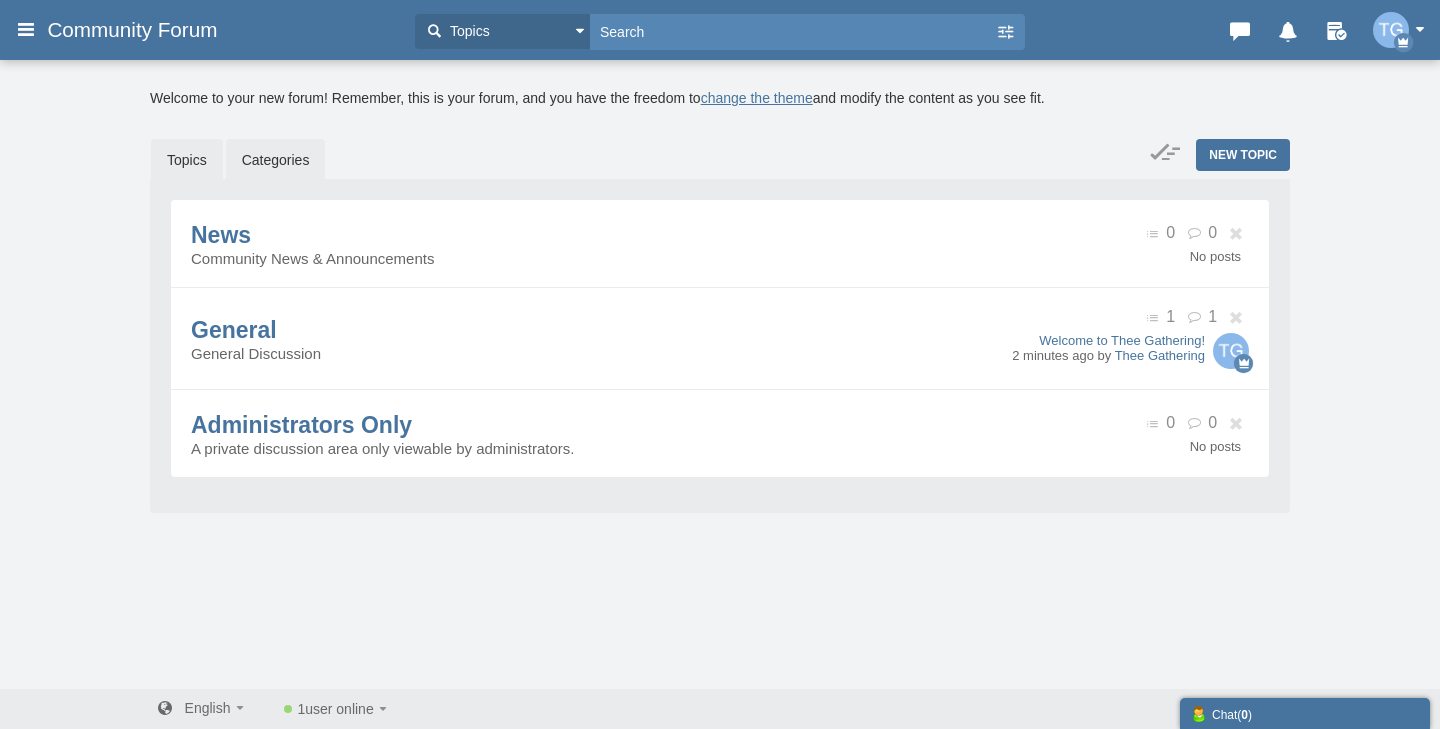 click on "Topics" at bounding box center [187, 160] 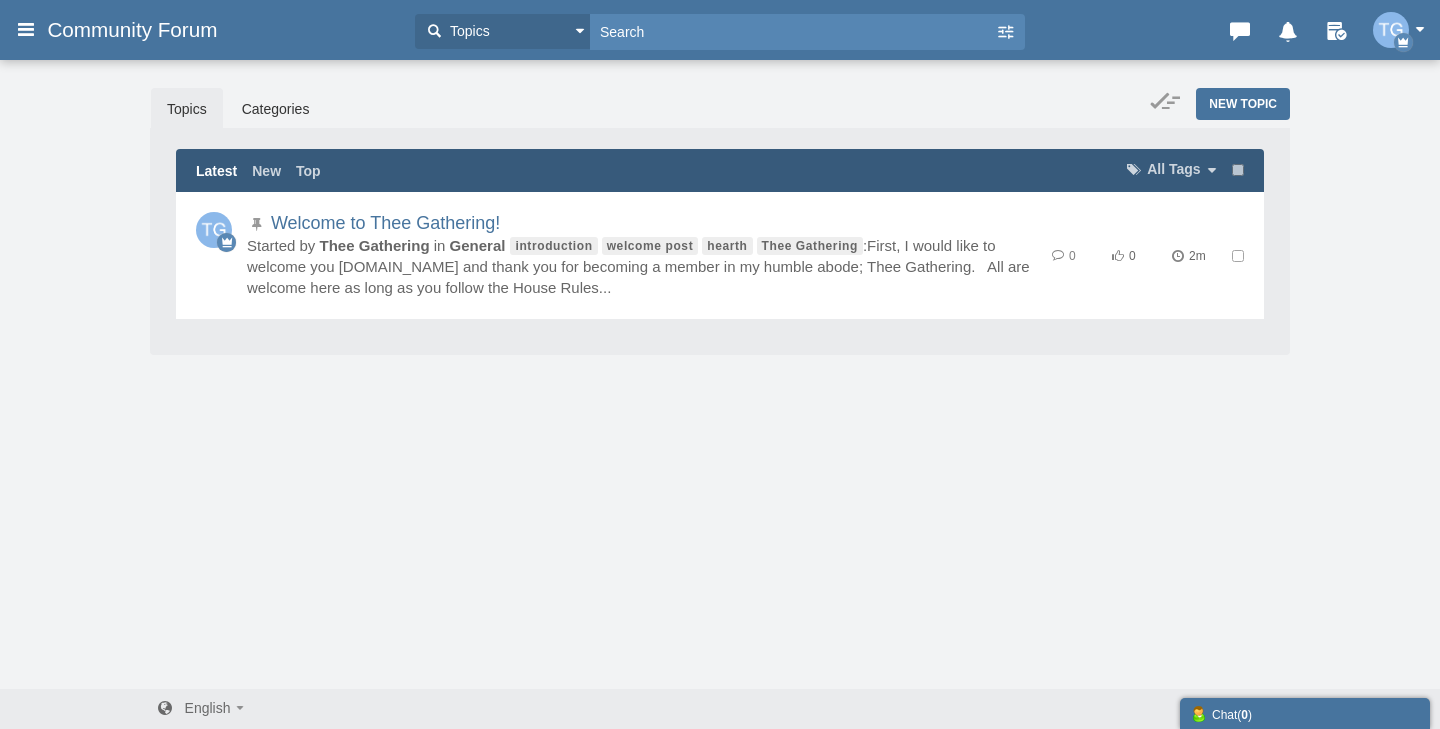 scroll, scrollTop: 0, scrollLeft: 0, axis: both 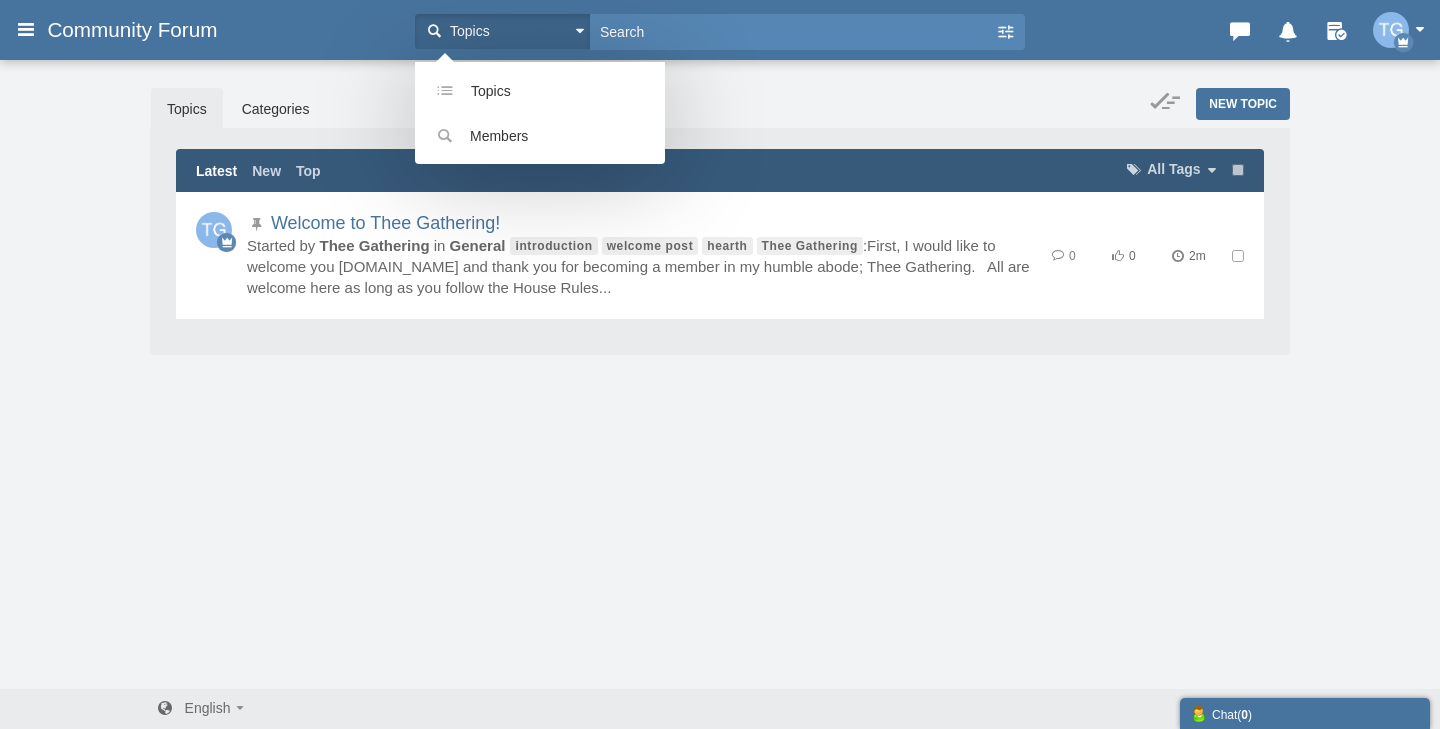 click at bounding box center [580, 31] 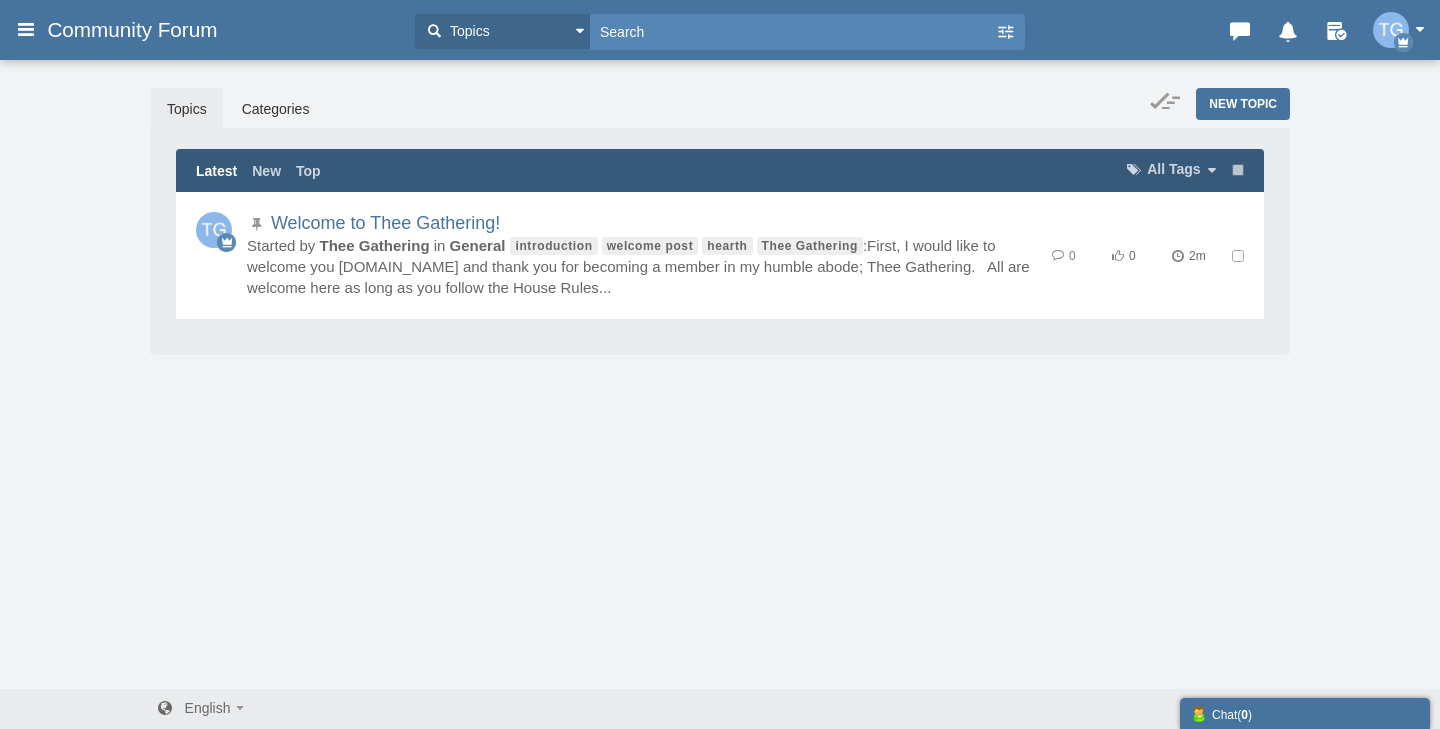 click at bounding box center (1404, 30) 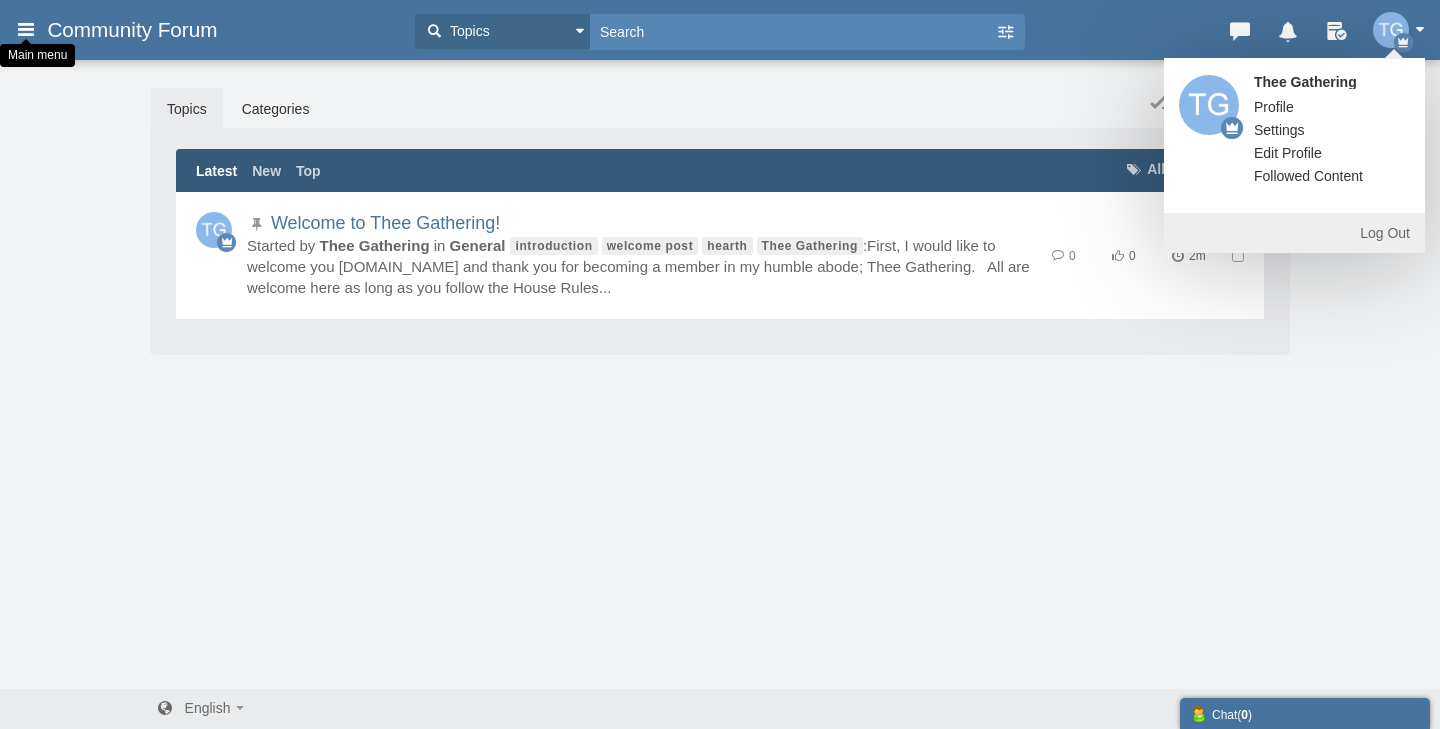 click at bounding box center (26, 29) 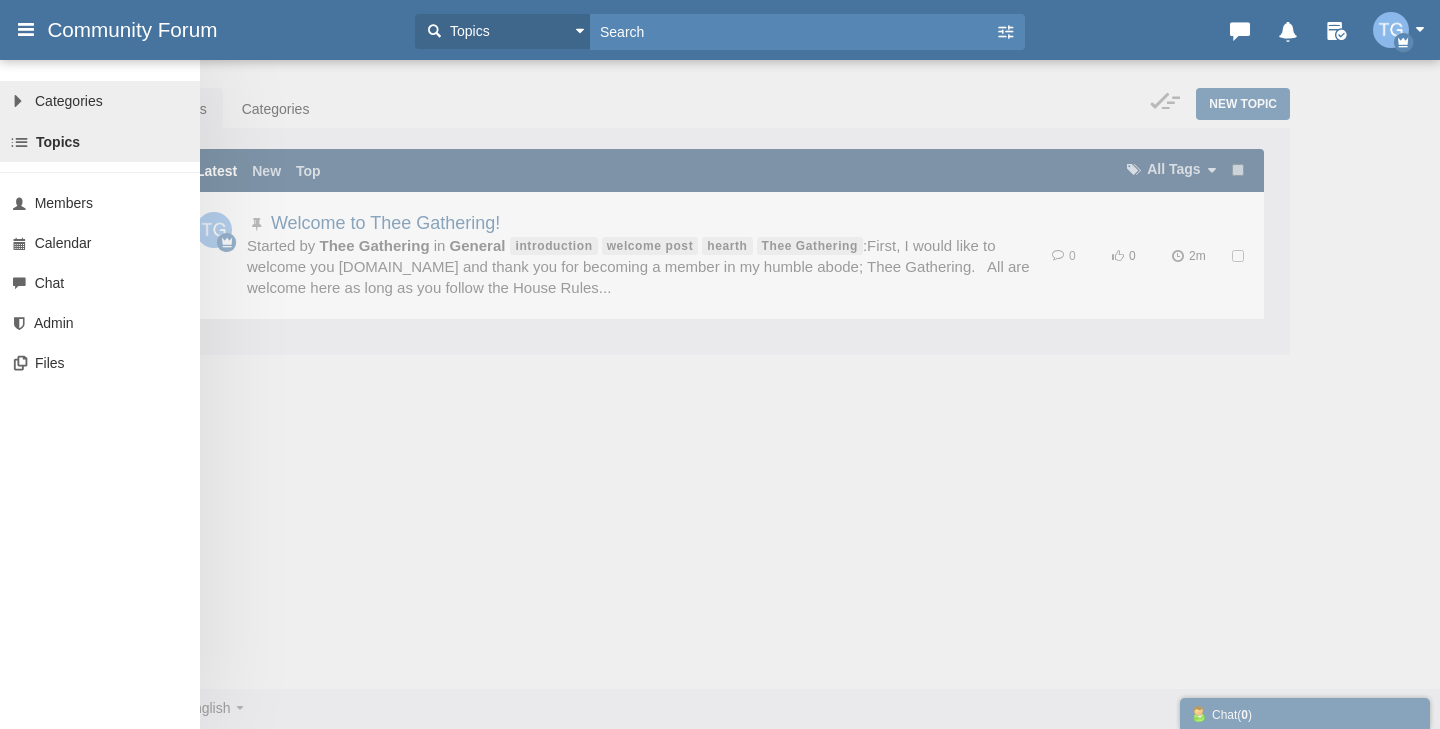 click on "All Categories Categories" at bounding box center (100, 101) 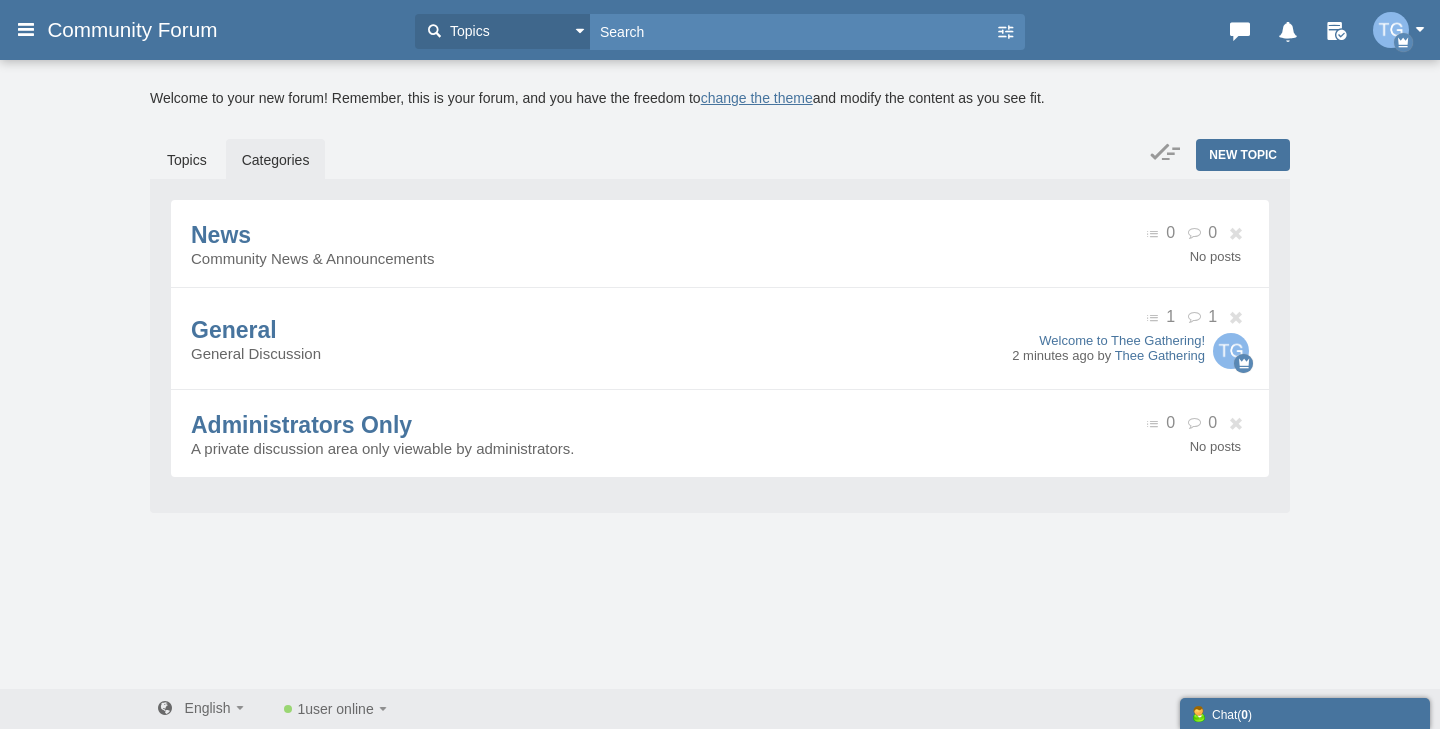 scroll, scrollTop: 0, scrollLeft: 0, axis: both 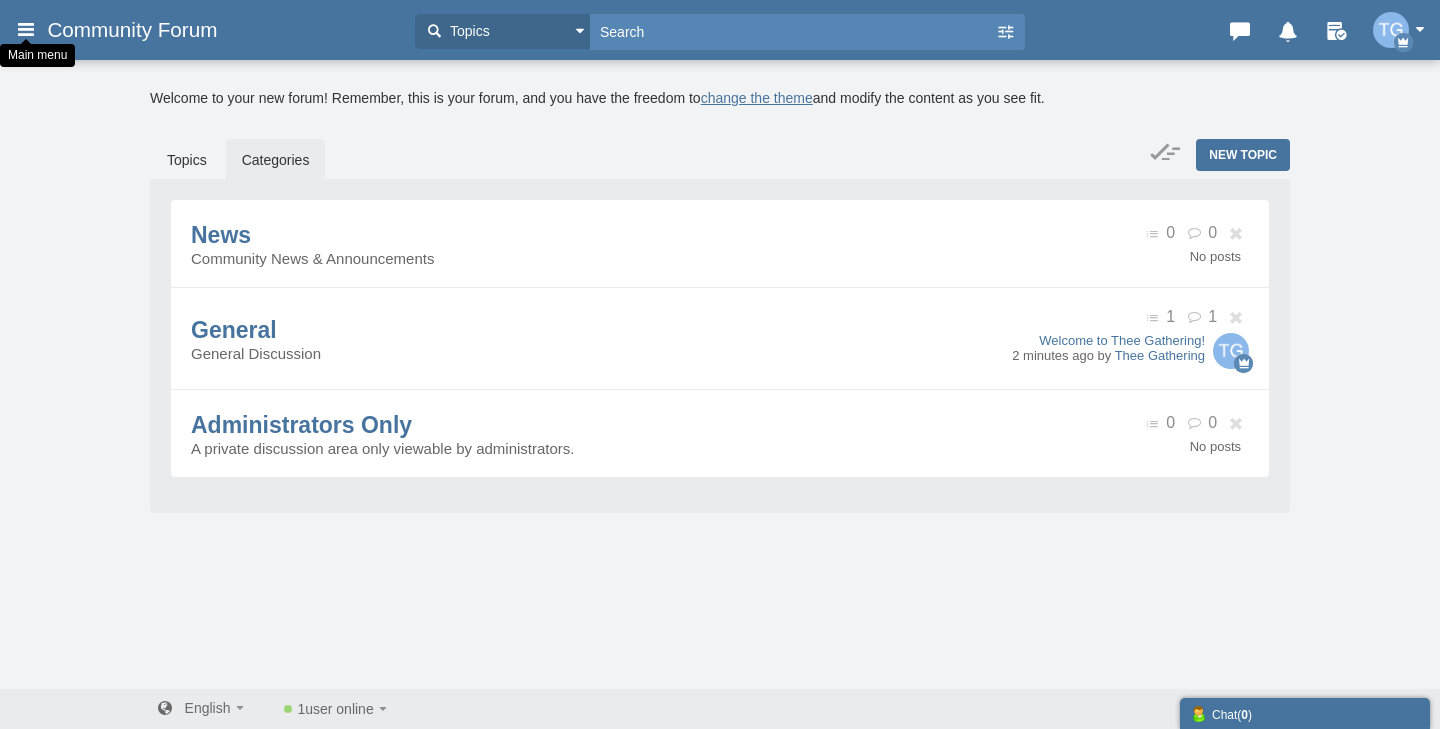 click at bounding box center [26, 29] 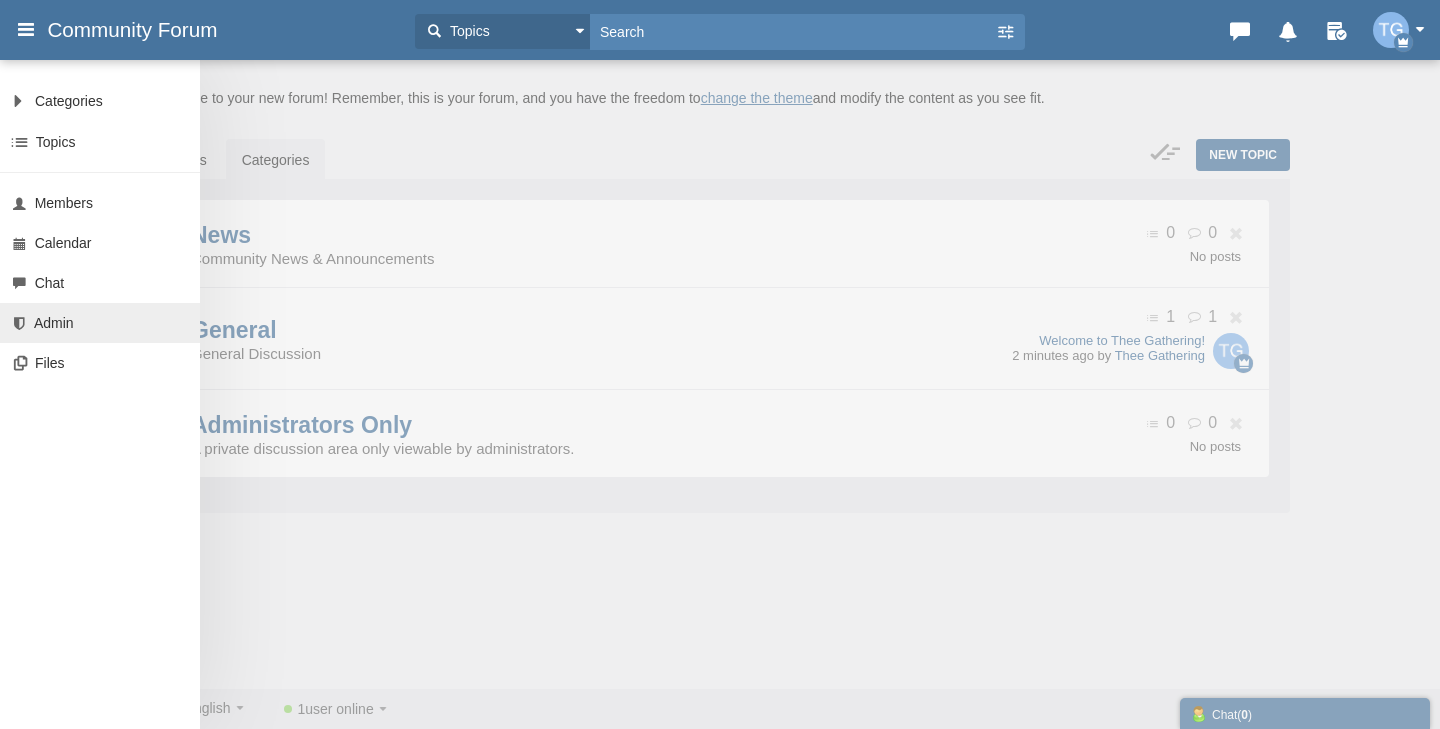 click on "Admin" at bounding box center (100, 323) 